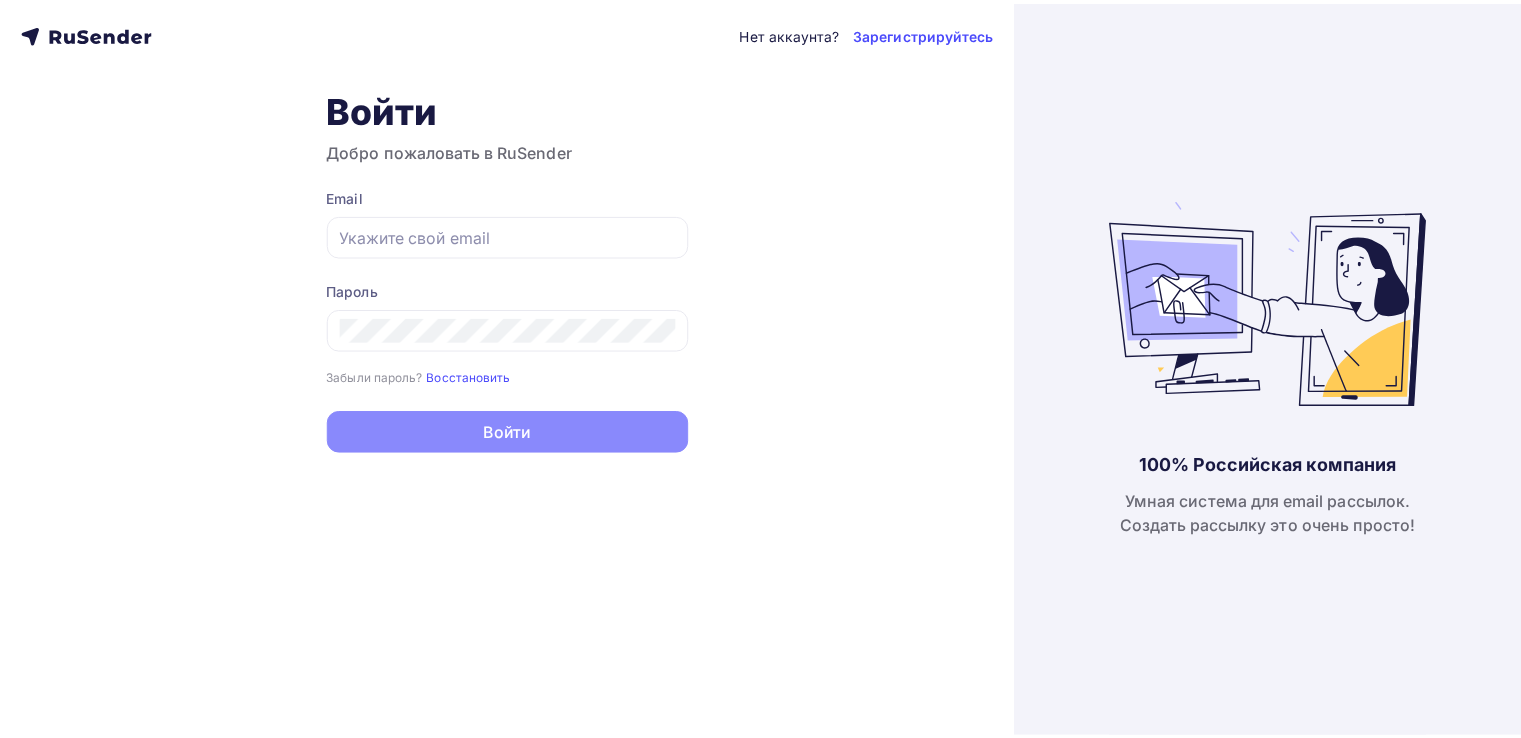 scroll, scrollTop: 0, scrollLeft: 0, axis: both 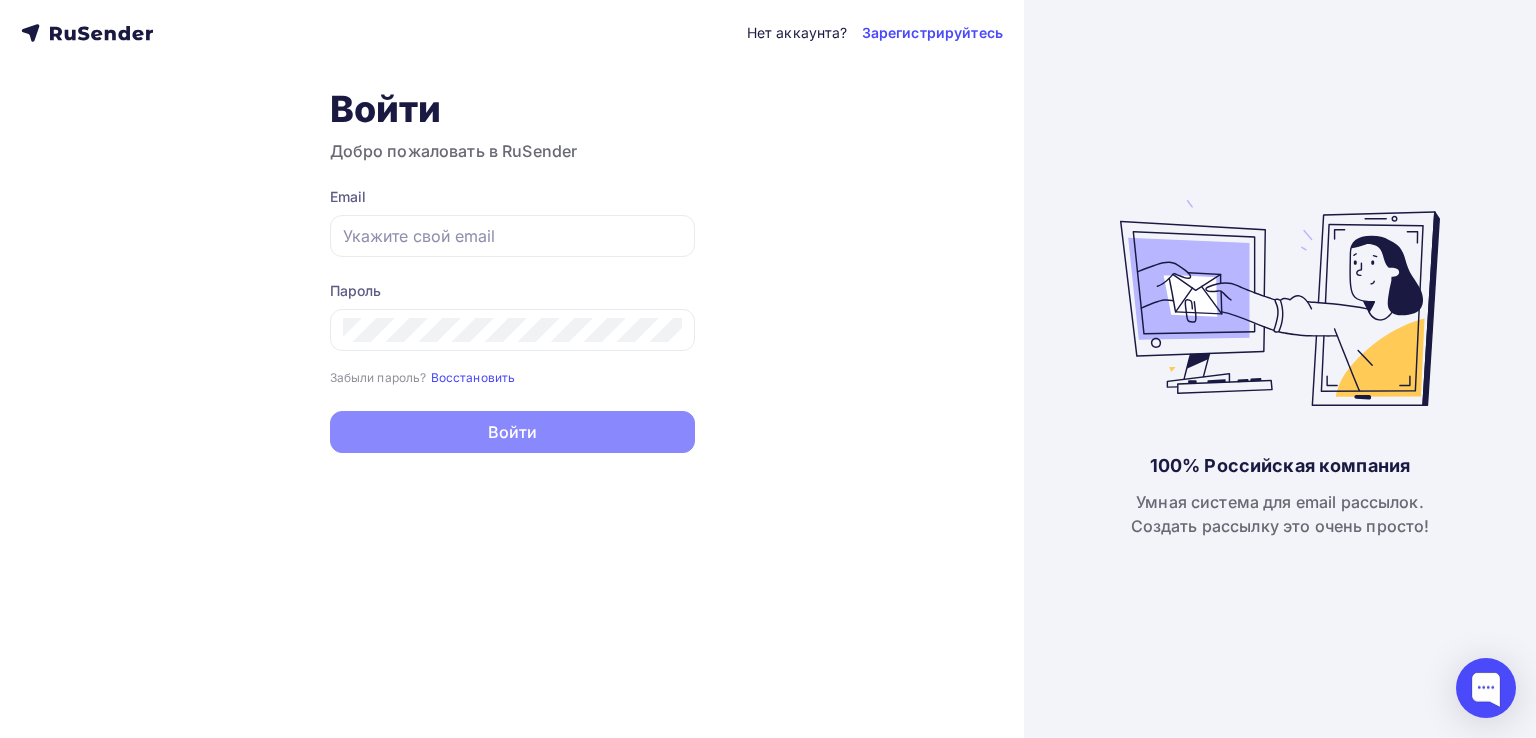 type on "[EMAIL_ADDRESS][DOMAIN_NAME]" 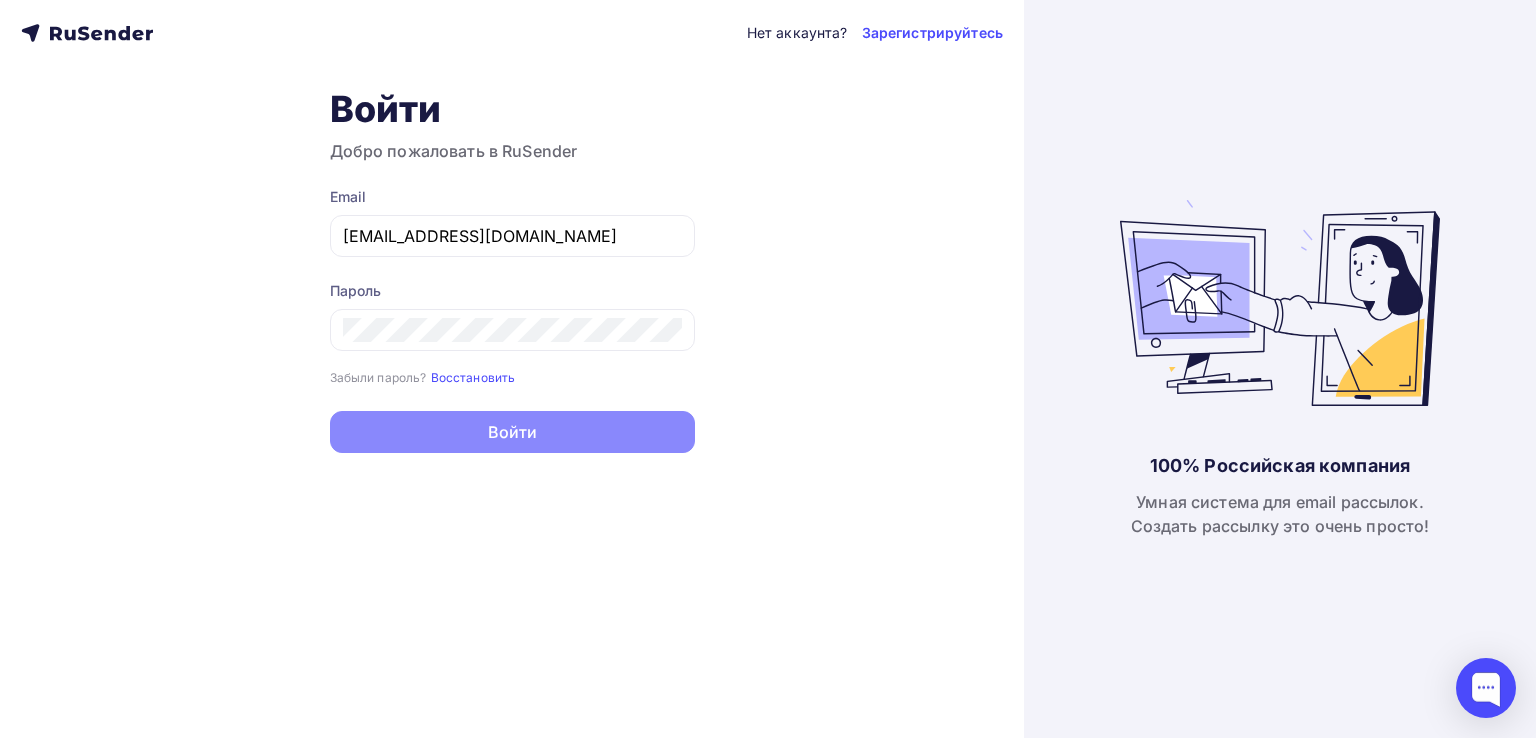 click on "Email    [EMAIL_ADDRESS][DOMAIN_NAME]
Пароль              Забыли пароль?   Восстановить
Забыли пароль?
Восстановить
Войти
Нет аккаунта?
Зарегистрируйтесь" at bounding box center [512, 320] 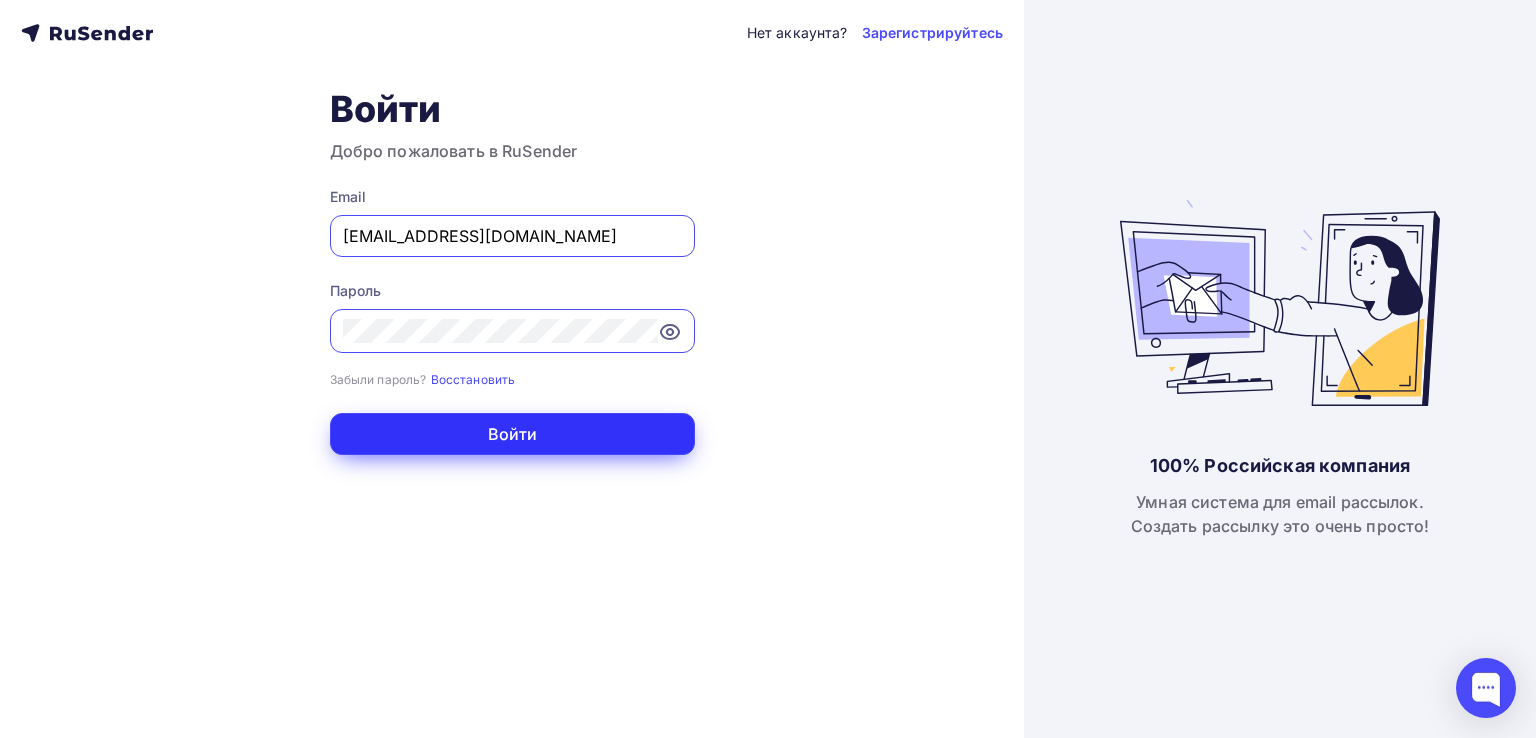 click on "Войти" at bounding box center [512, 434] 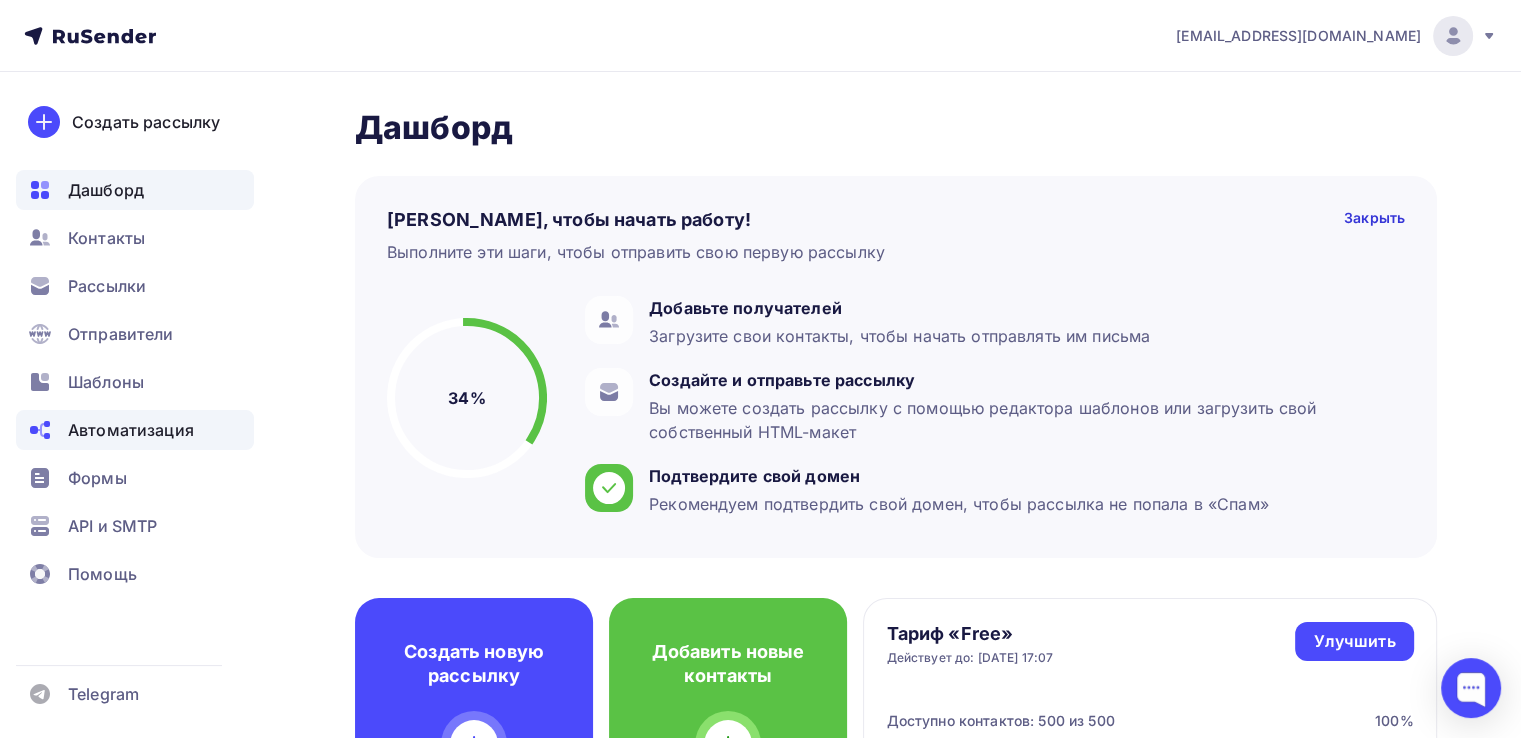 scroll, scrollTop: 100, scrollLeft: 0, axis: vertical 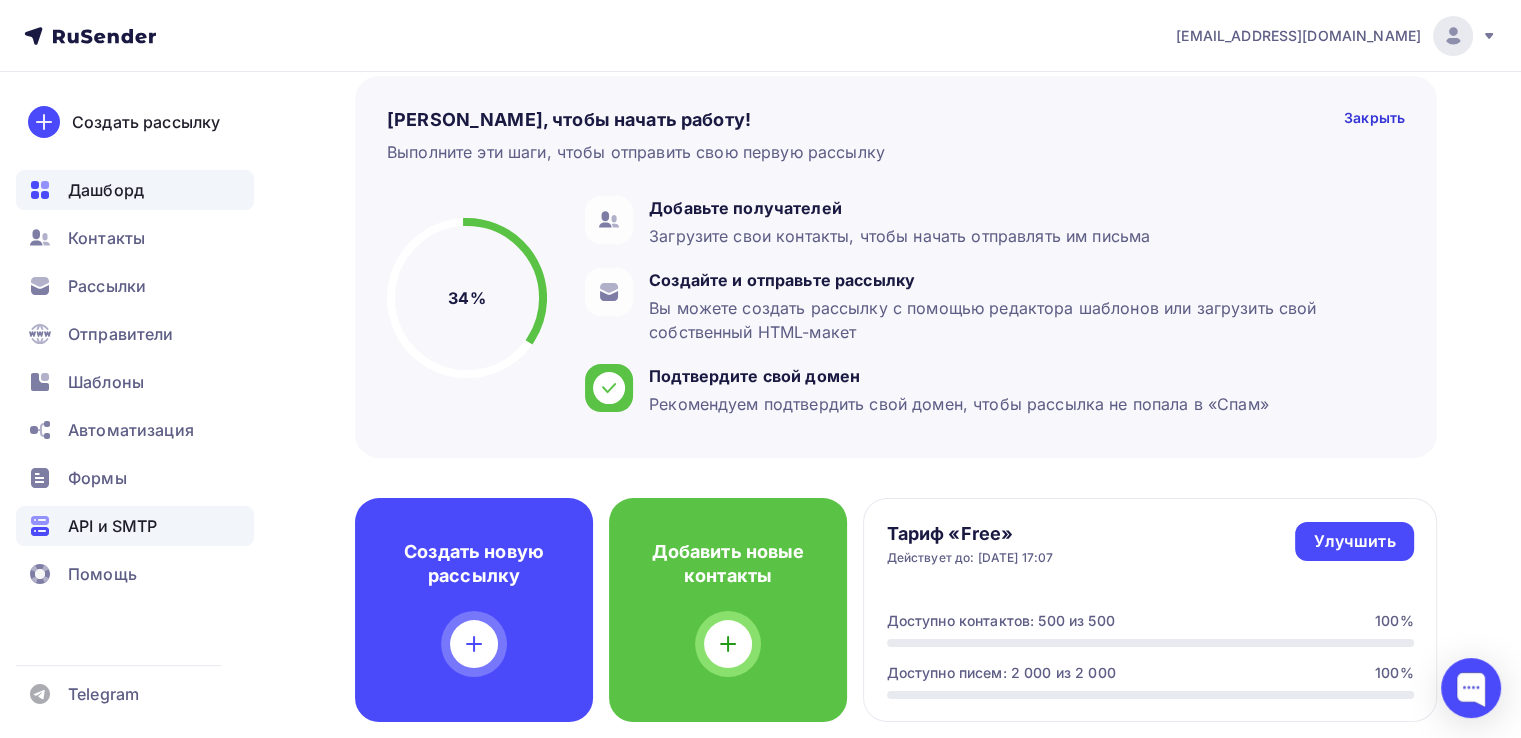 click on "API и SMTP" at bounding box center (112, 526) 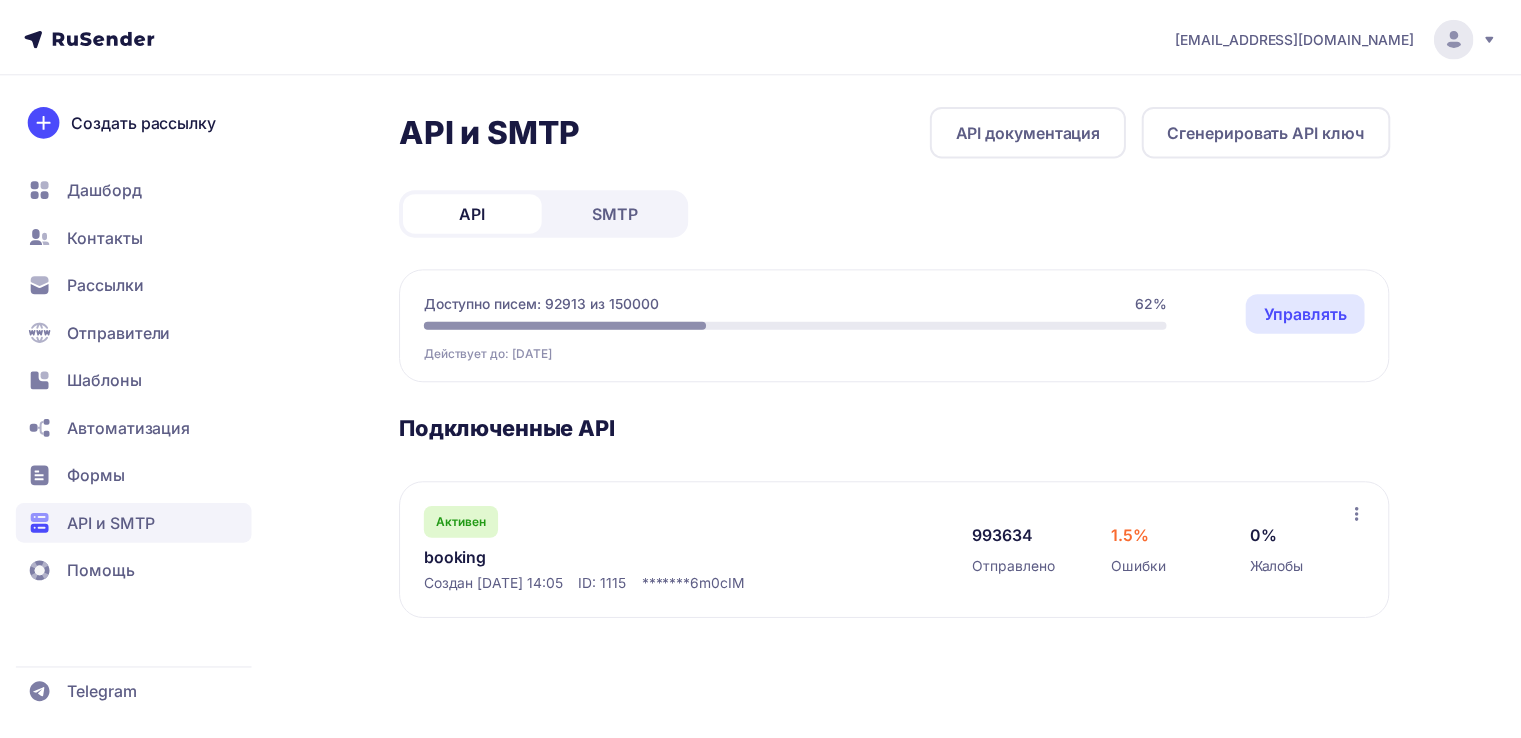scroll, scrollTop: 0, scrollLeft: 0, axis: both 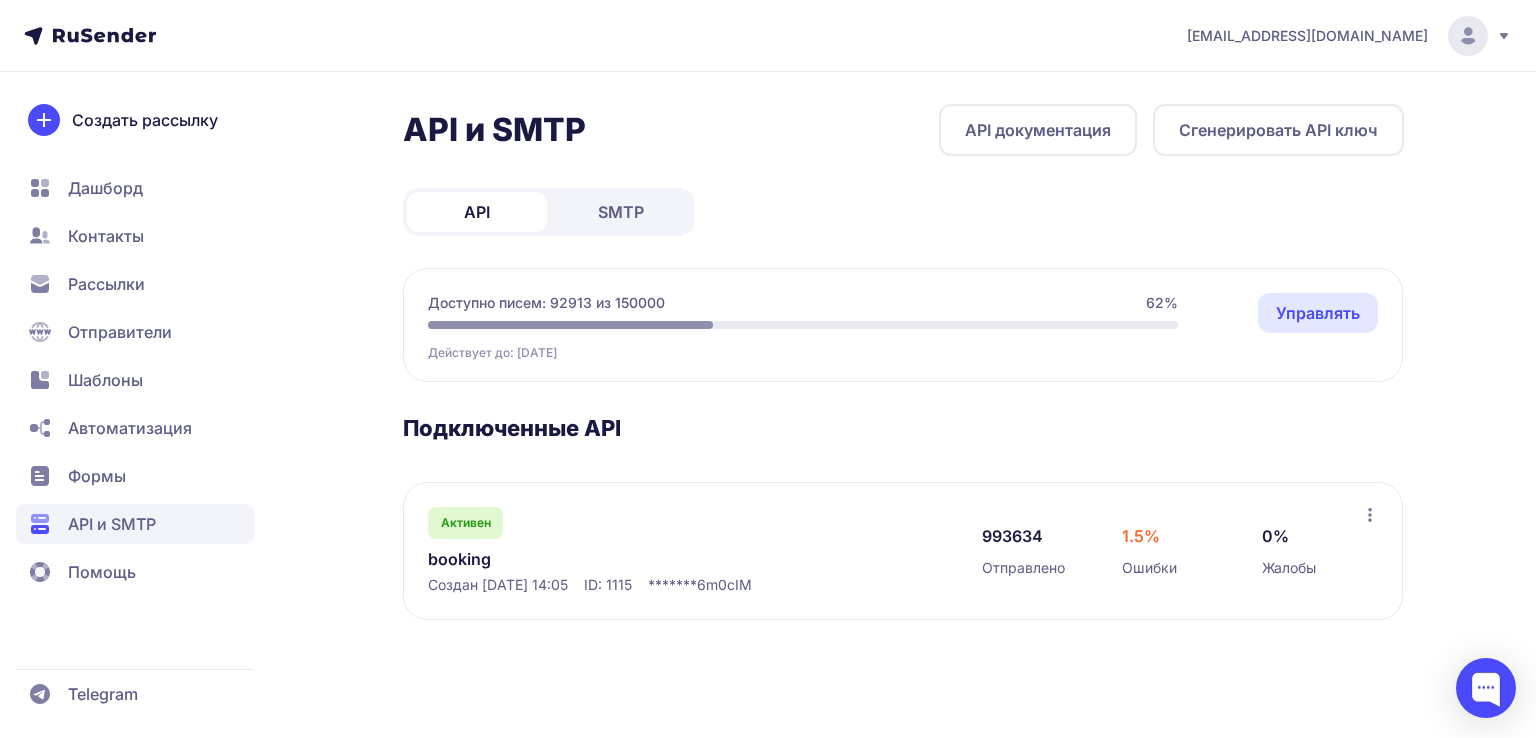 click on "booking" at bounding box center [633, 559] 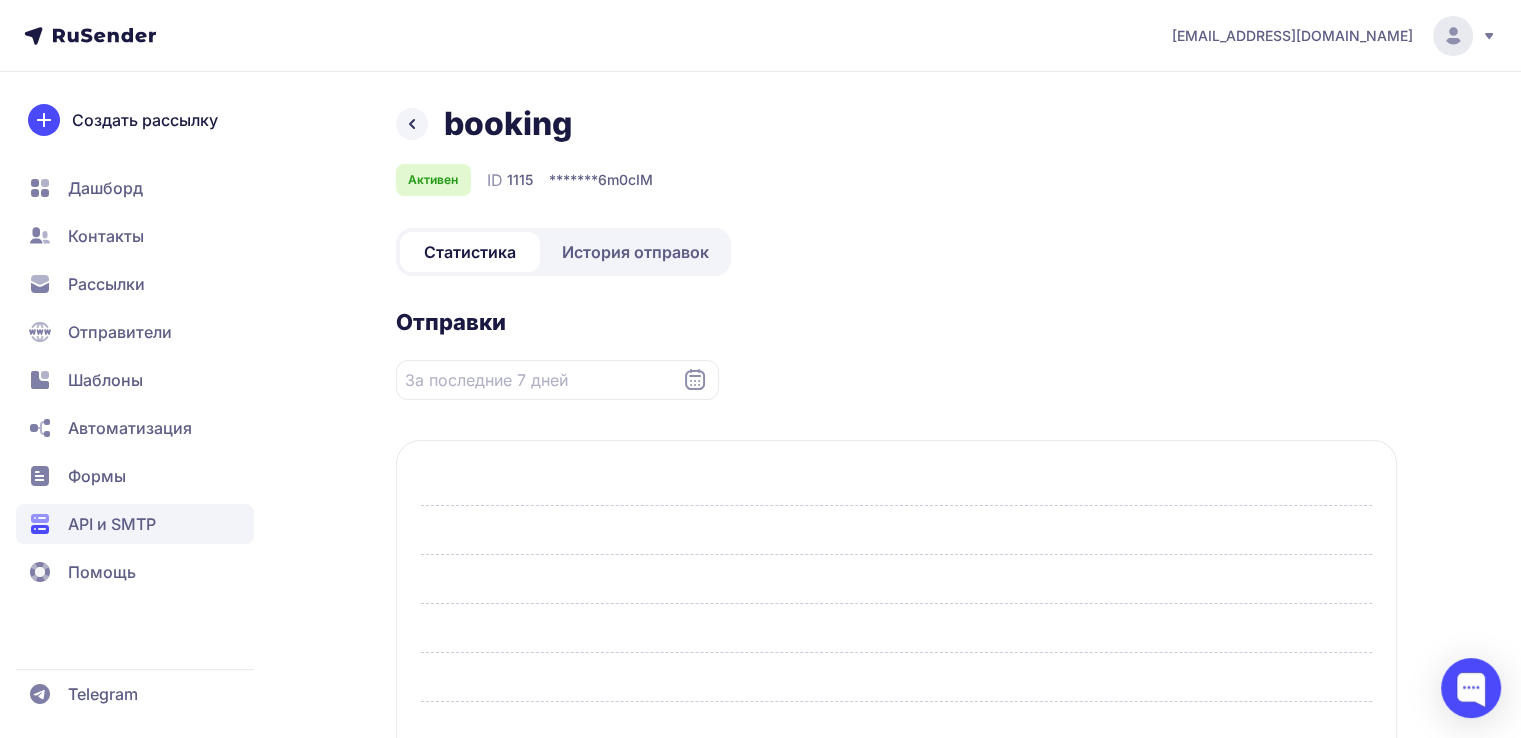 click on "История отправок" at bounding box center [635, 252] 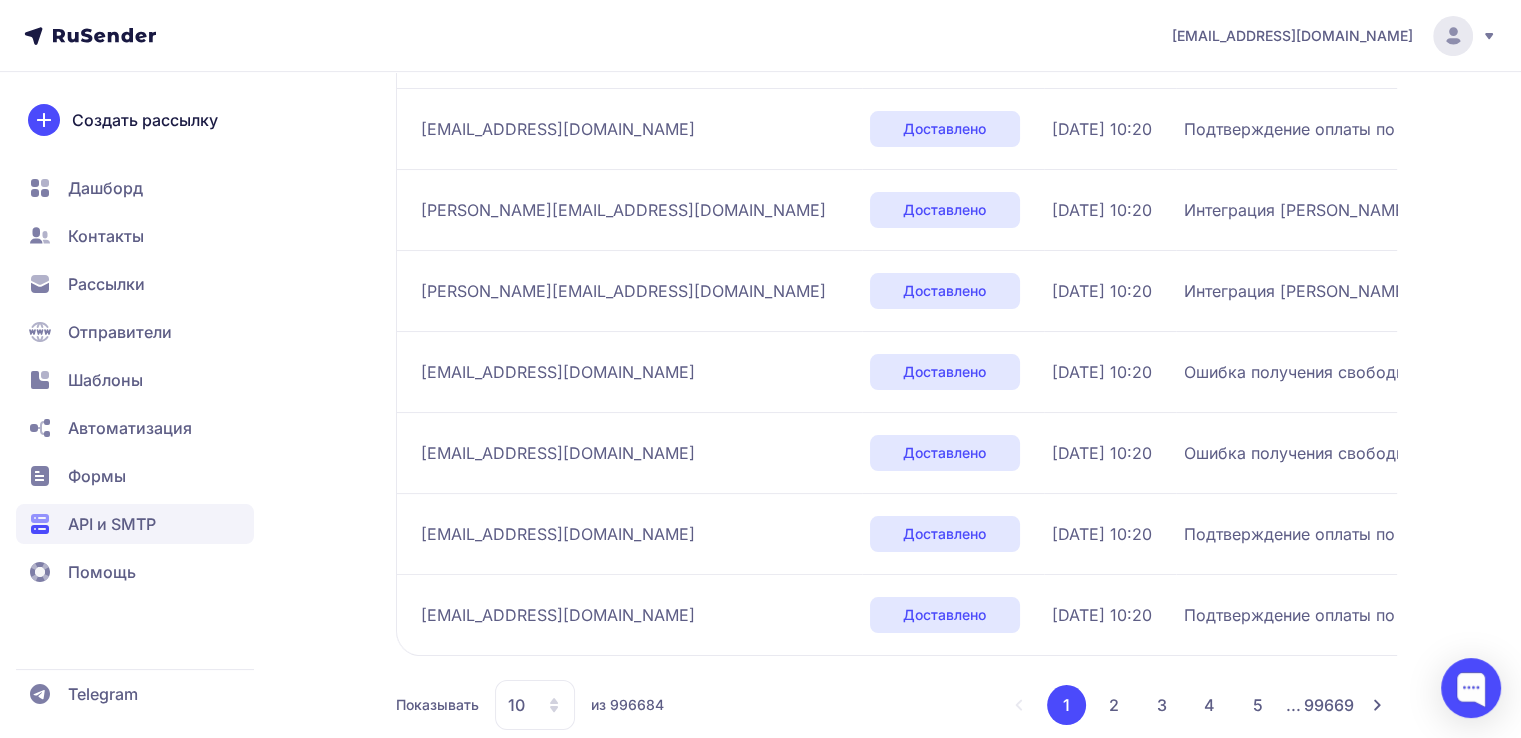 scroll, scrollTop: 673, scrollLeft: 0, axis: vertical 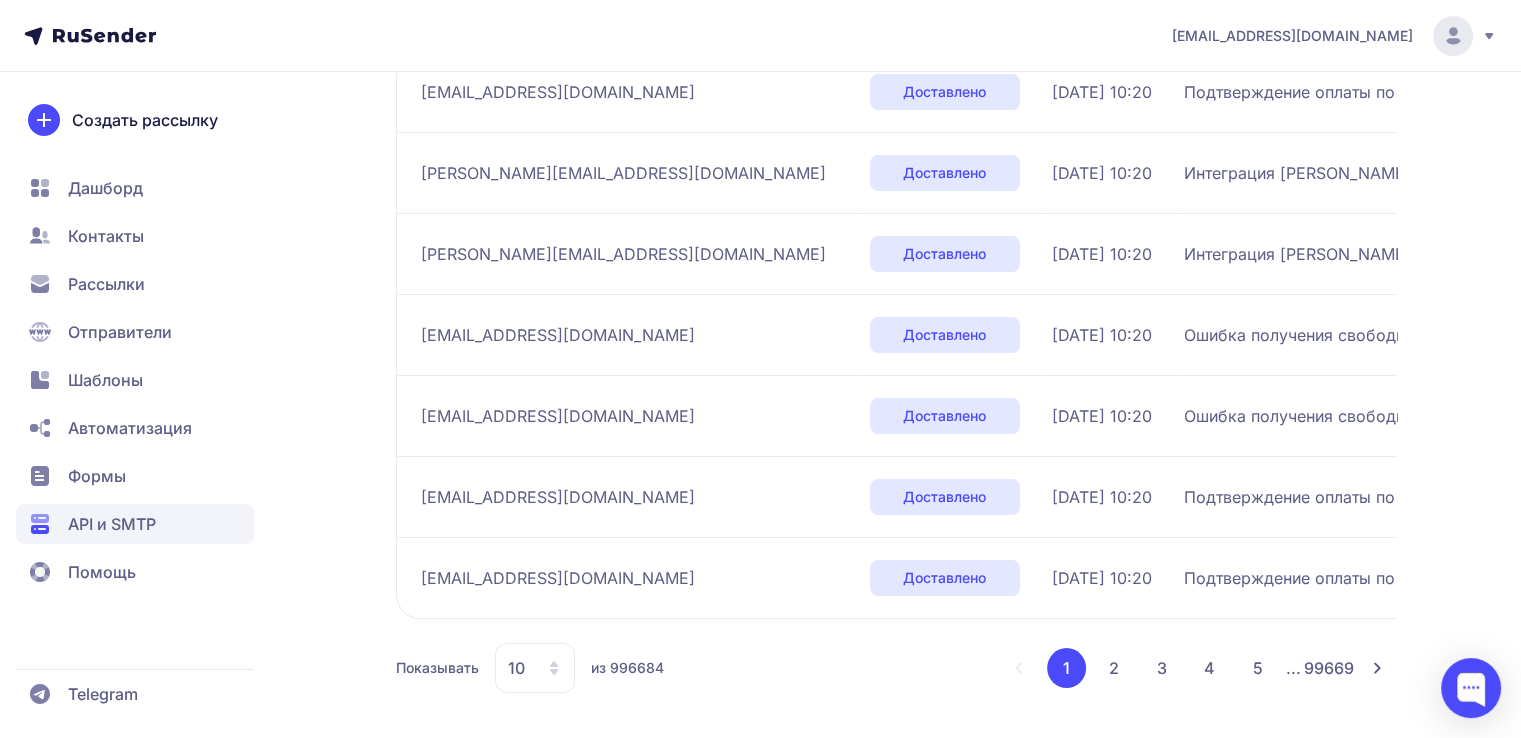 click on "10" at bounding box center [535, 668] 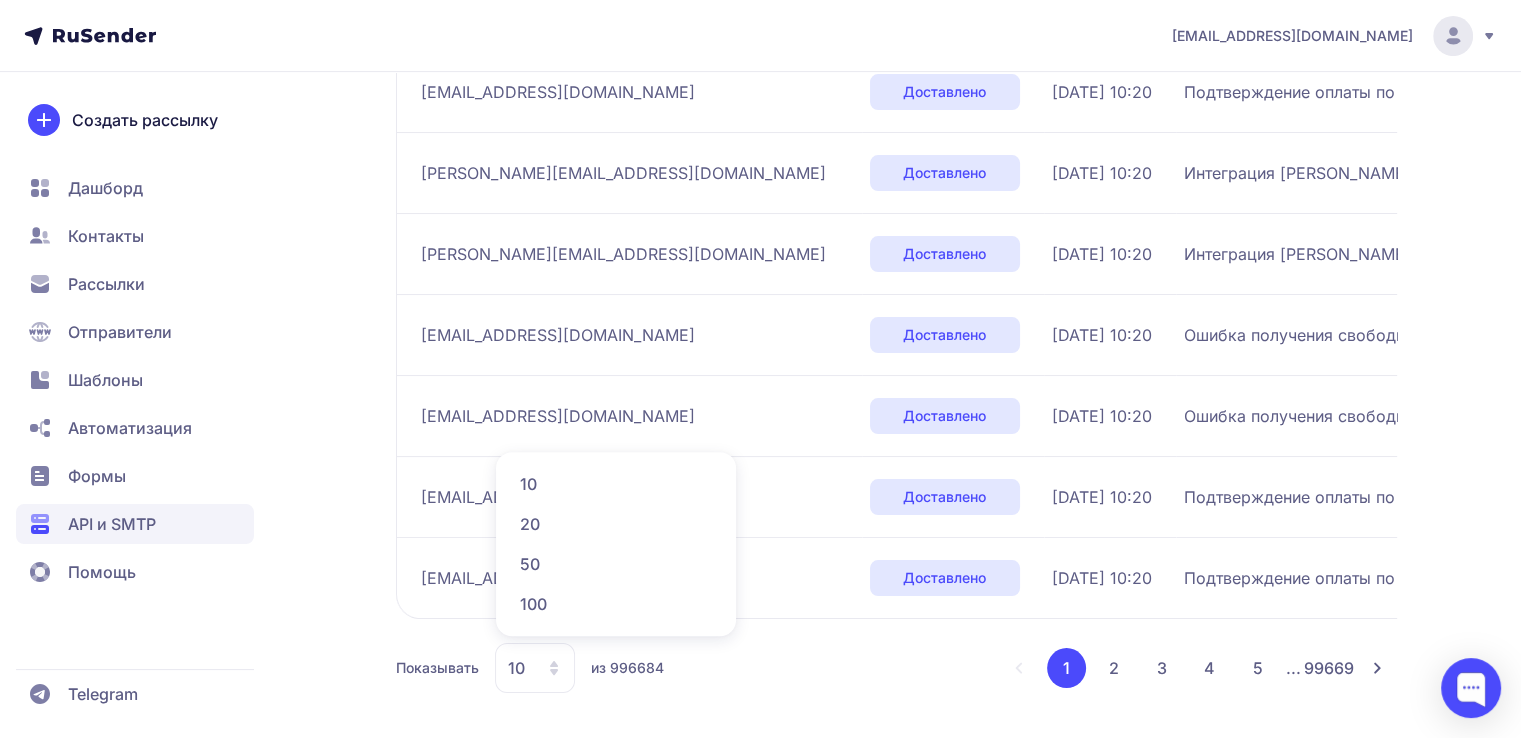 click on "100" 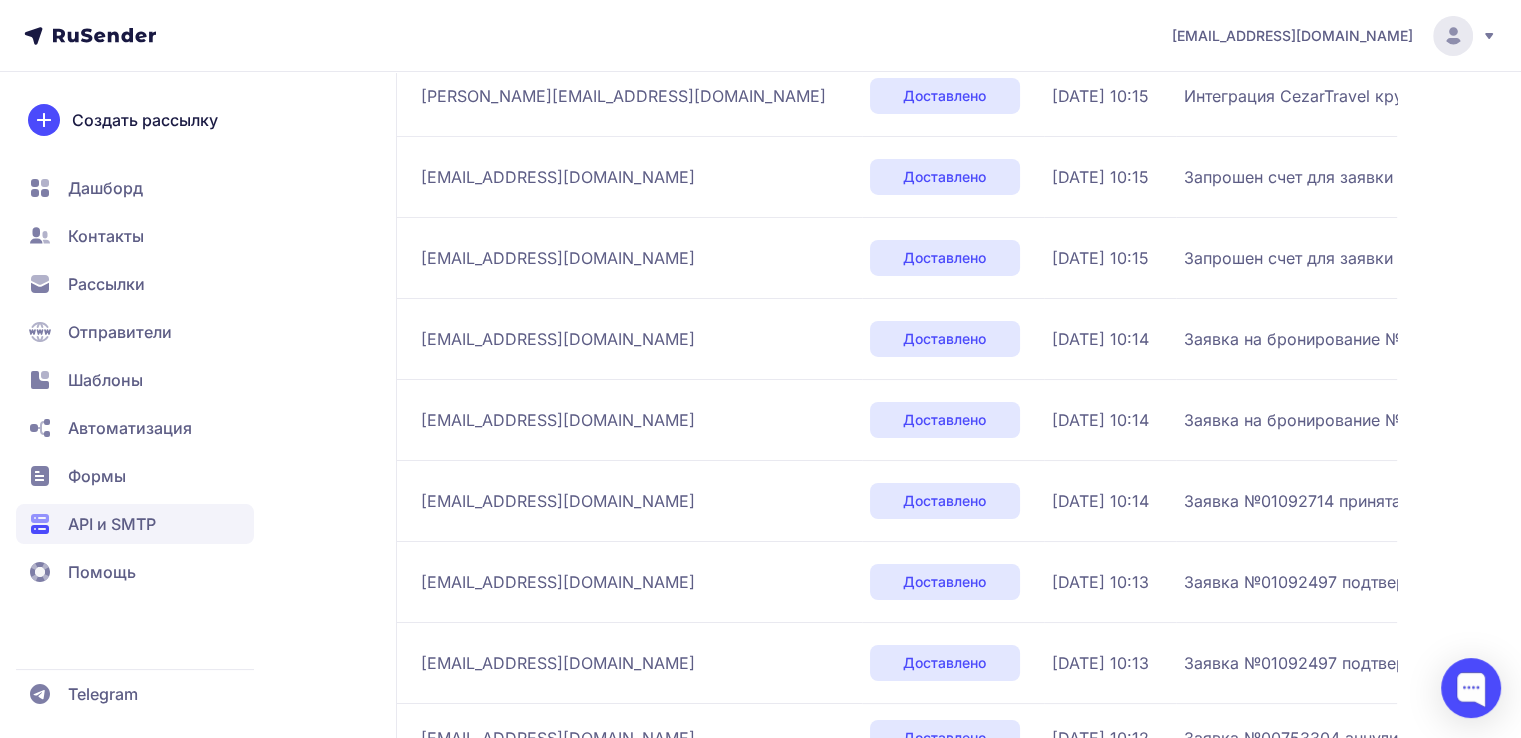 scroll, scrollTop: 8017, scrollLeft: 0, axis: vertical 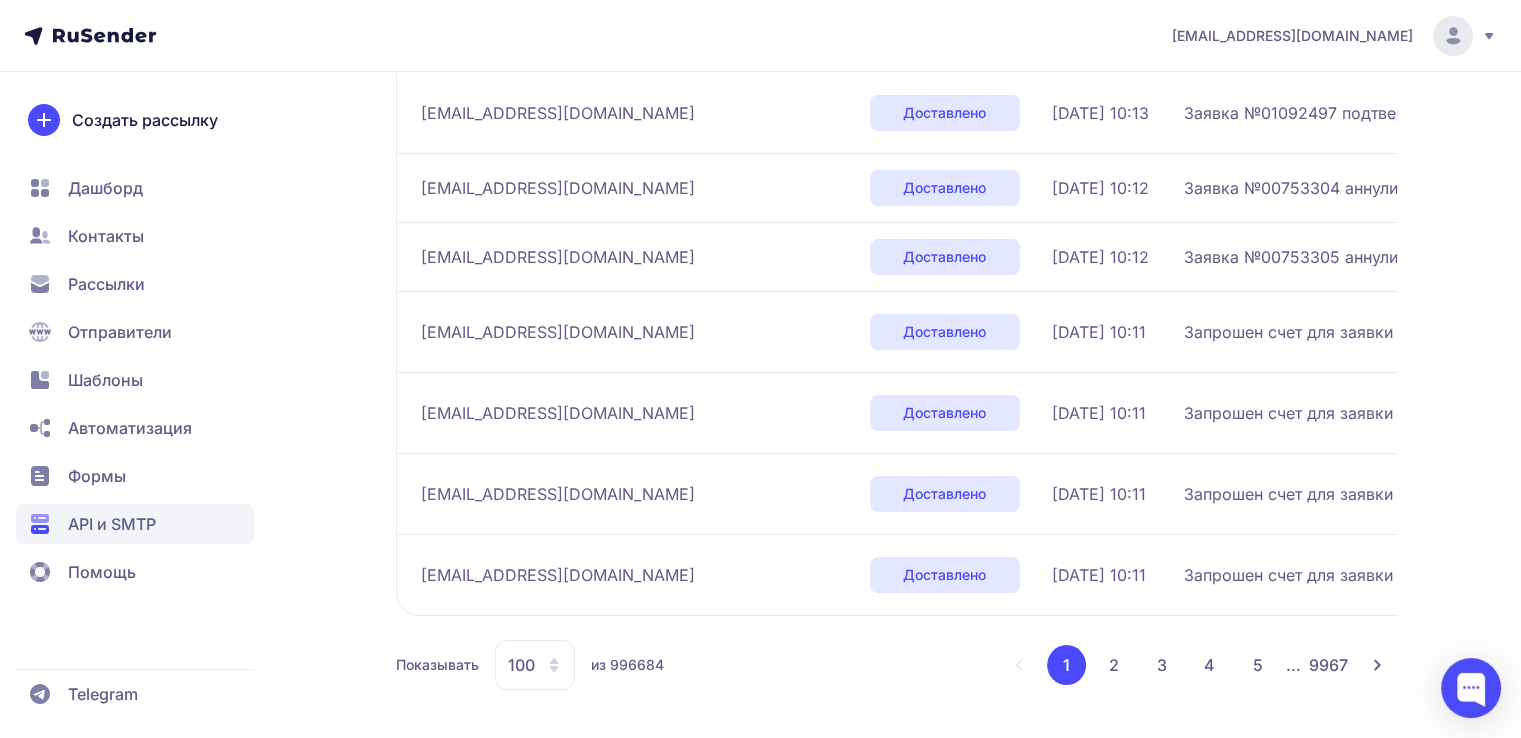 click on "5" at bounding box center [1258, 665] 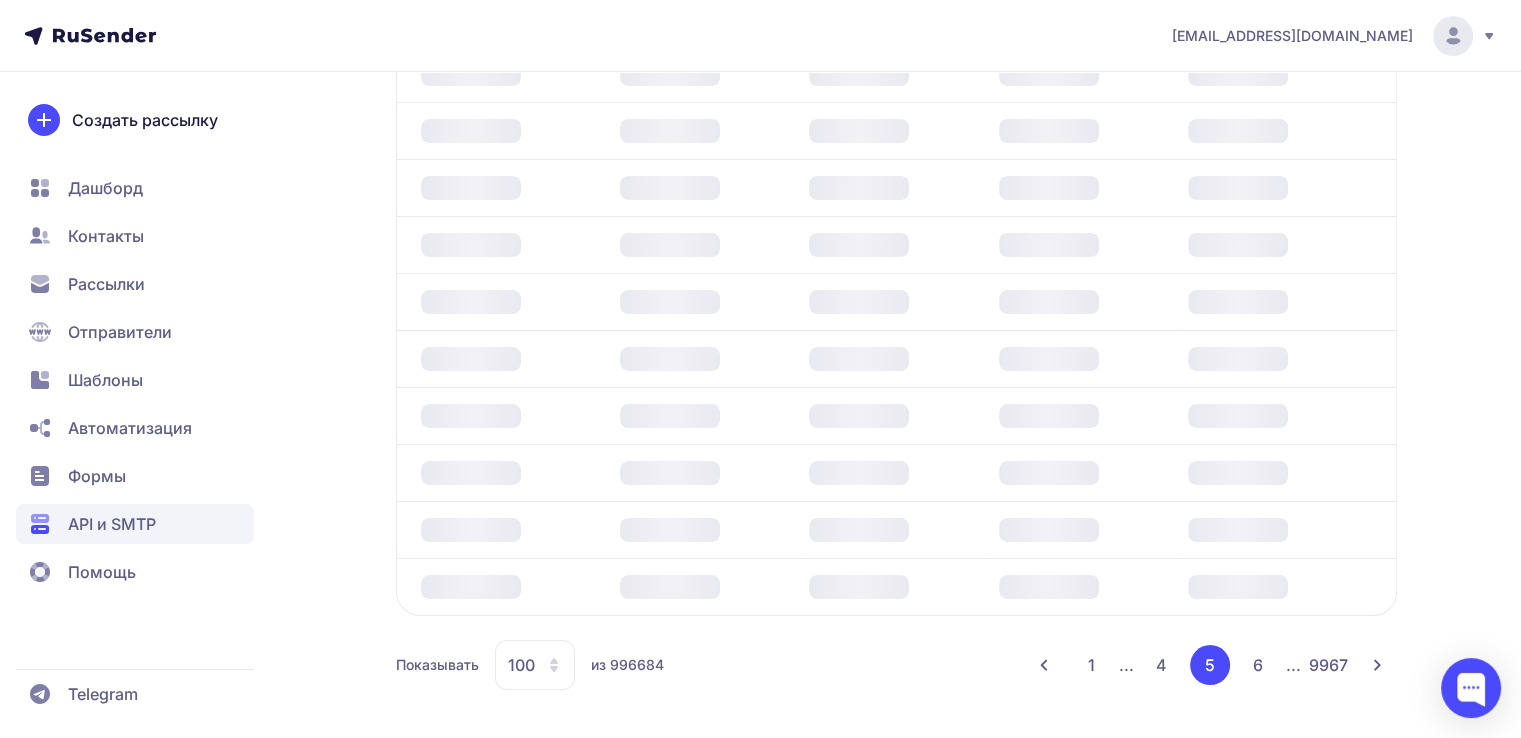 scroll, scrollTop: 433, scrollLeft: 0, axis: vertical 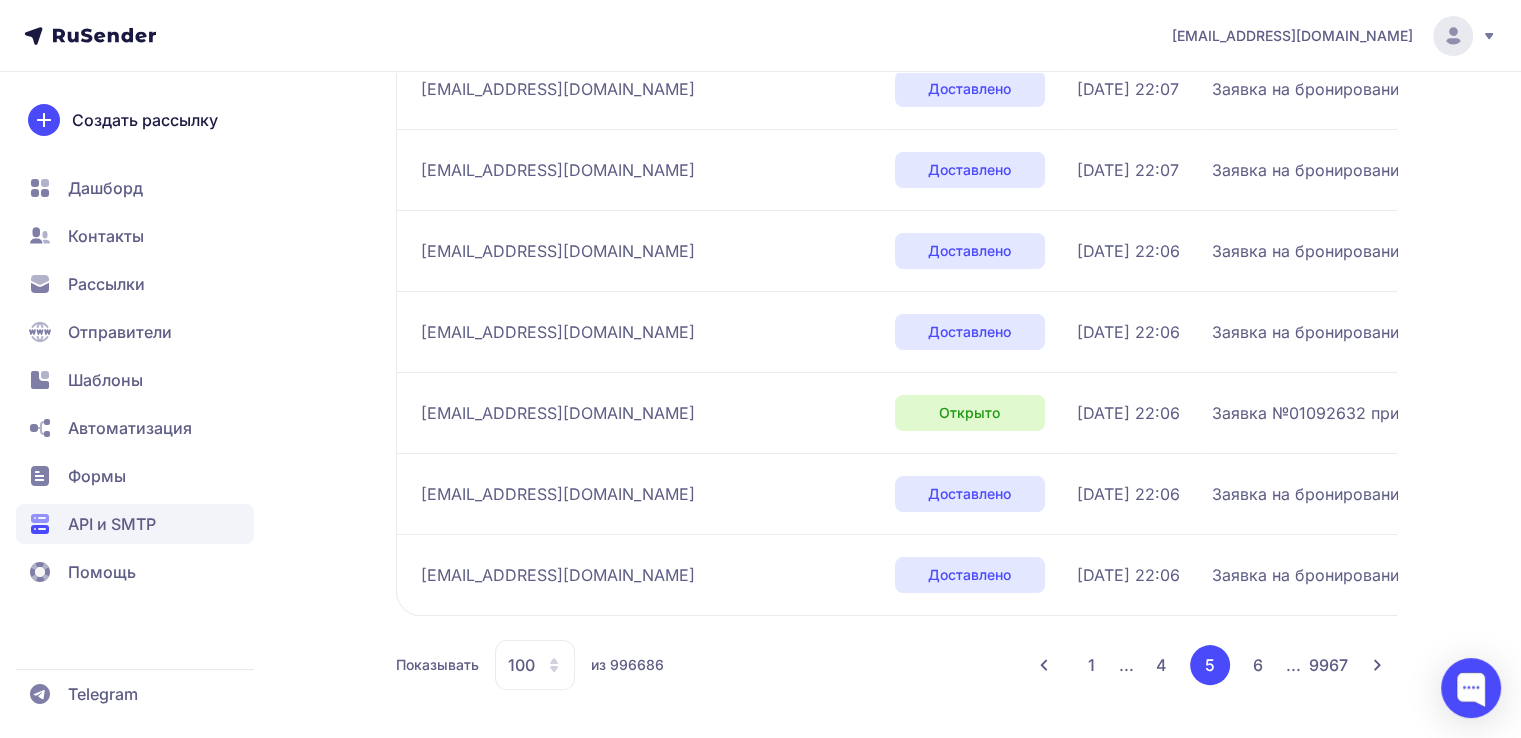click on "4" at bounding box center [1162, 665] 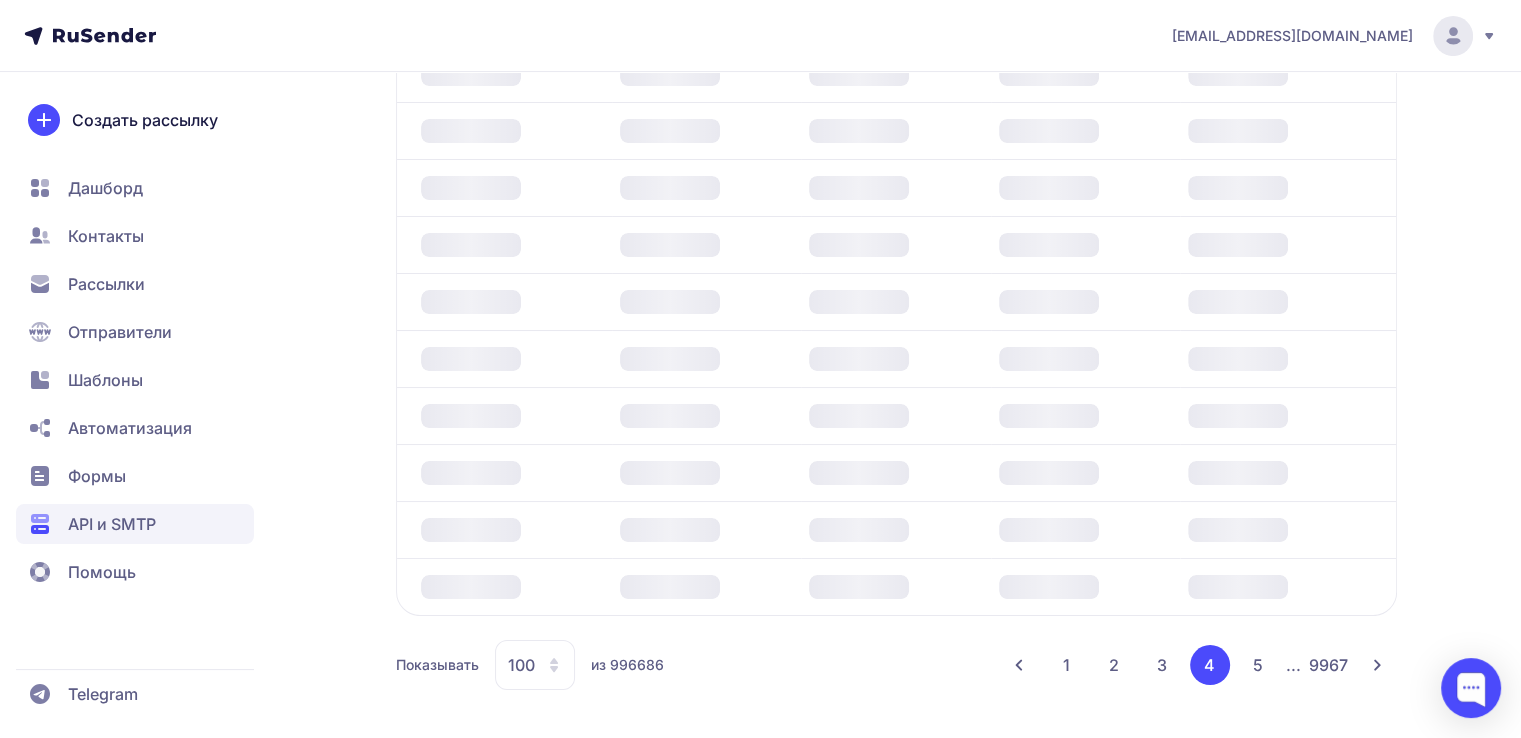 scroll, scrollTop: 433, scrollLeft: 0, axis: vertical 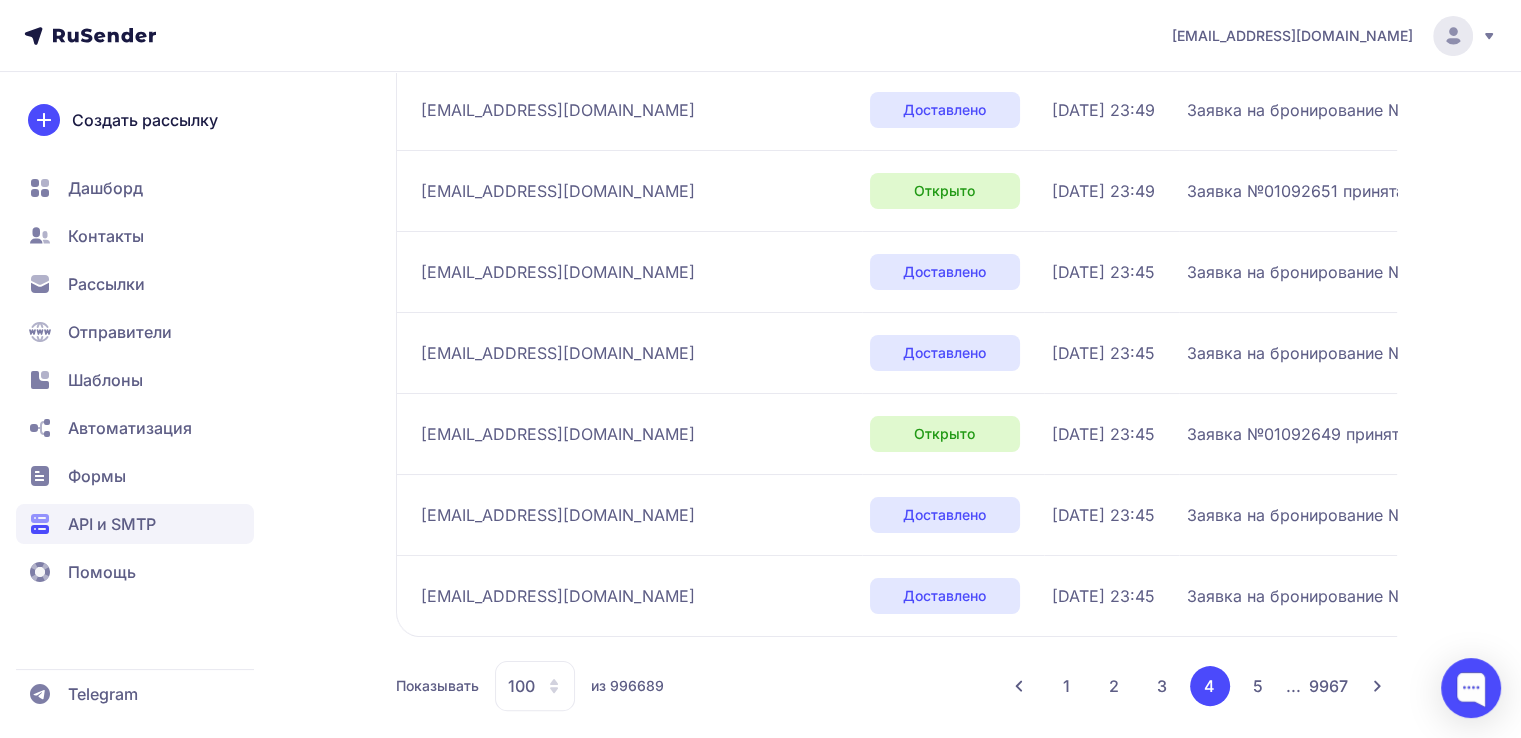 click on "Получатель Статус Дата Тема письма Ответ SMTP [PERSON_NAME][EMAIL_ADDRESS][DOMAIN_NAME] Доставлено [DATE] 06:45 Заявки в ожадании более 15 минут 250 2.0.0 Ok: queued on [DOMAIN_NAME] 1751427907-5jRLcl1EN4Y0-BZnTG1Qj [EMAIL_ADDRESS][DOMAIN_NAME] Доставлено [DATE] 06:44 Запрошена аннуляция заявки №01092368 250 2.0.0 Ok: queued on [DOMAIN_NAME] 1751427879-aiRYqr2EAOs0-F5Yytnep [EMAIL_ADDRESS][DOMAIN_NAME] Доставлено [DATE] 06:44 Запрошена аннуляция заявки №01092368 250 2.0.0 Ok: queued on [DOMAIN_NAME] 1751427878-aiRWoa2ECCg0-p9HQ4WdP [EMAIL_ADDRESS][DOMAIN_NAME] Доставлено [DATE] 06:29 Заявка на бронирование №01092659 250 2.0.0 Ok: queued on [DOMAIN_NAME] 1751426950-9TRU1r2EGCg0-56LKqxxQ 100" at bounding box center [896, -3367] 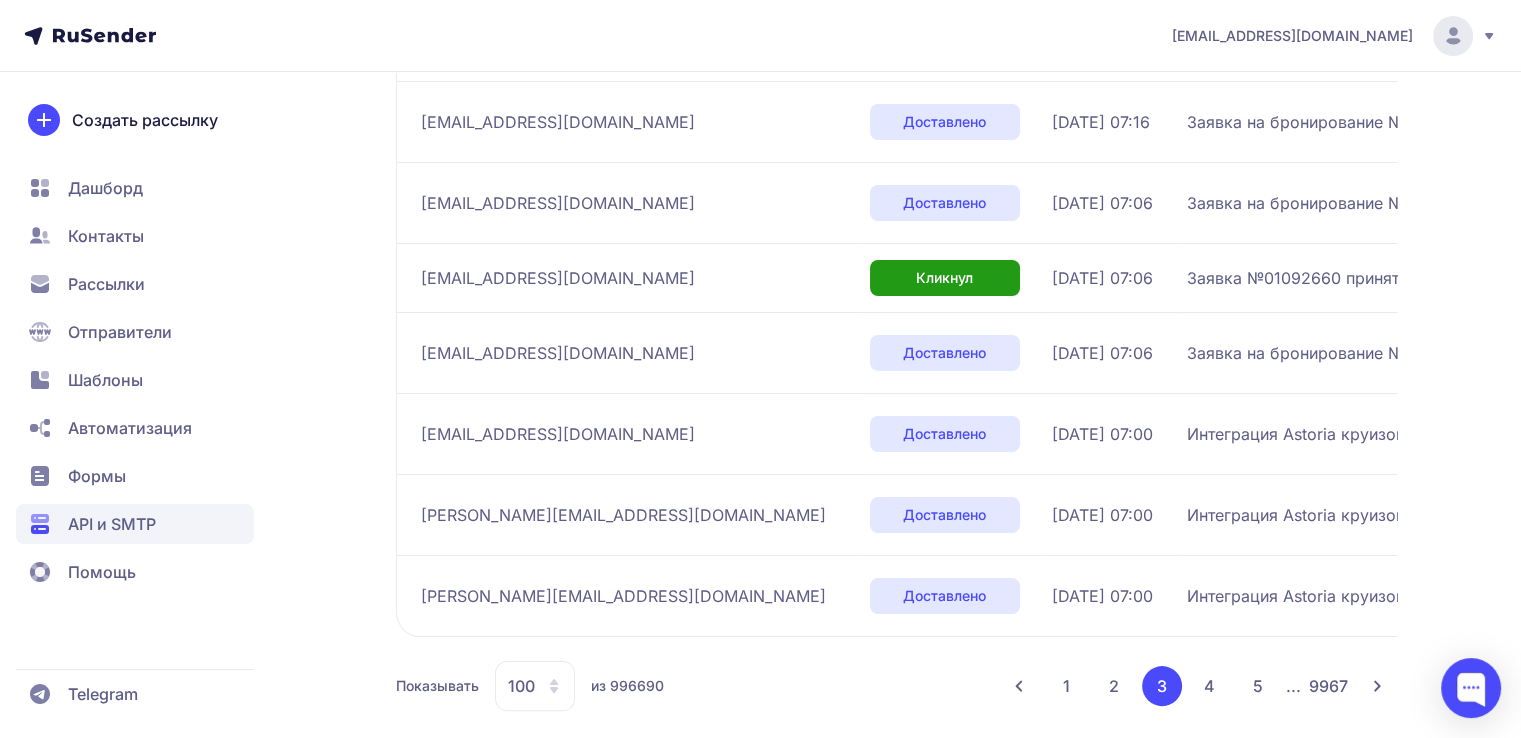 click on "2" at bounding box center [1114, 686] 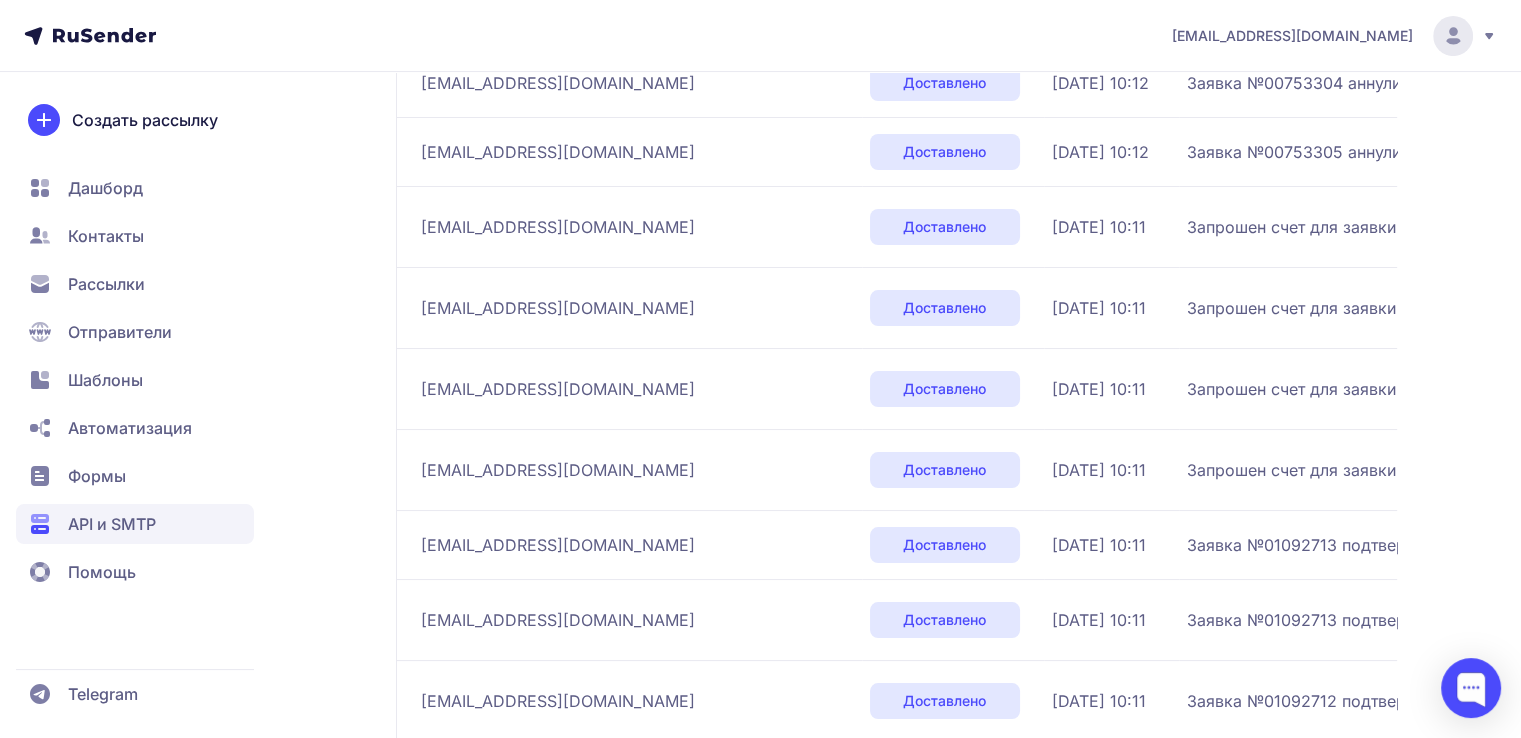 scroll, scrollTop: 7849, scrollLeft: 0, axis: vertical 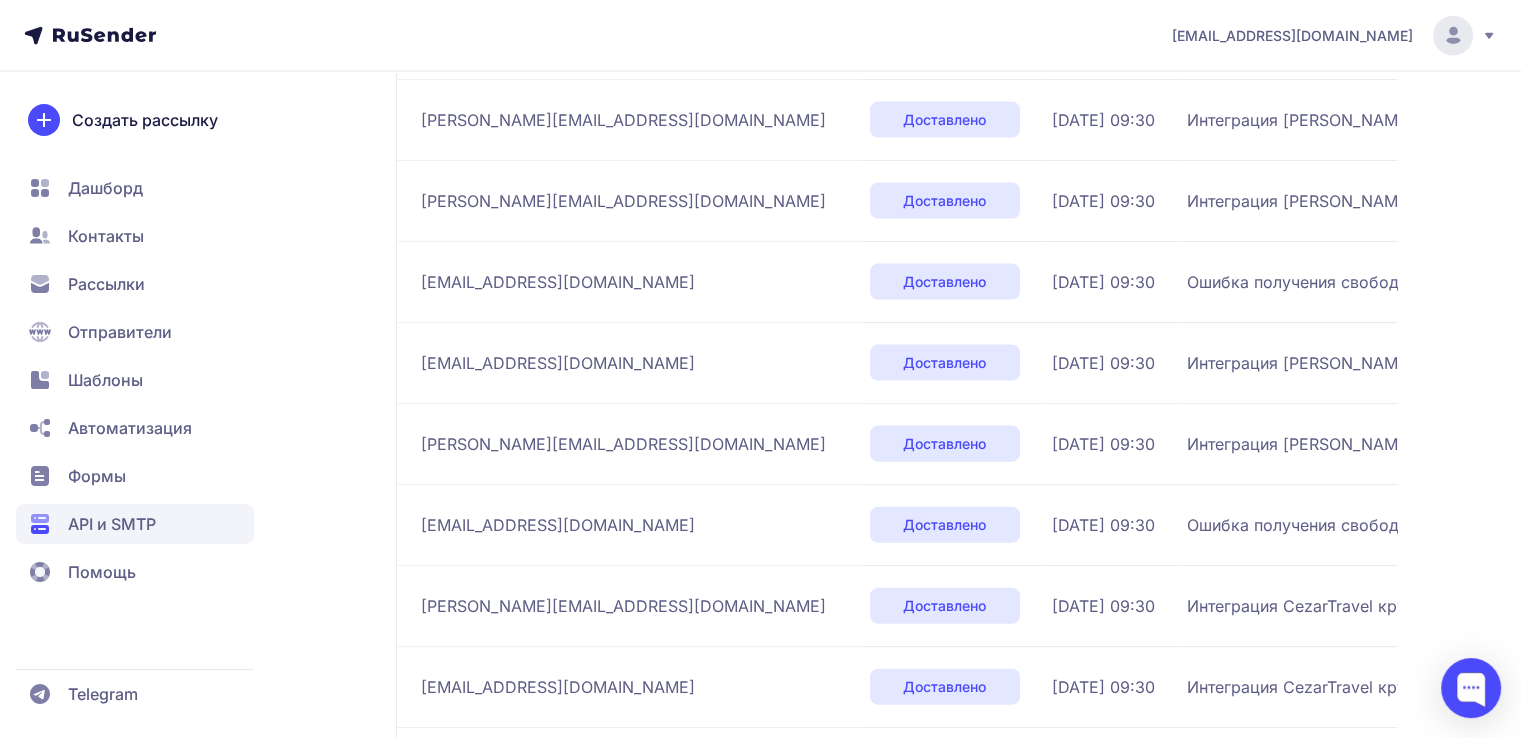 type 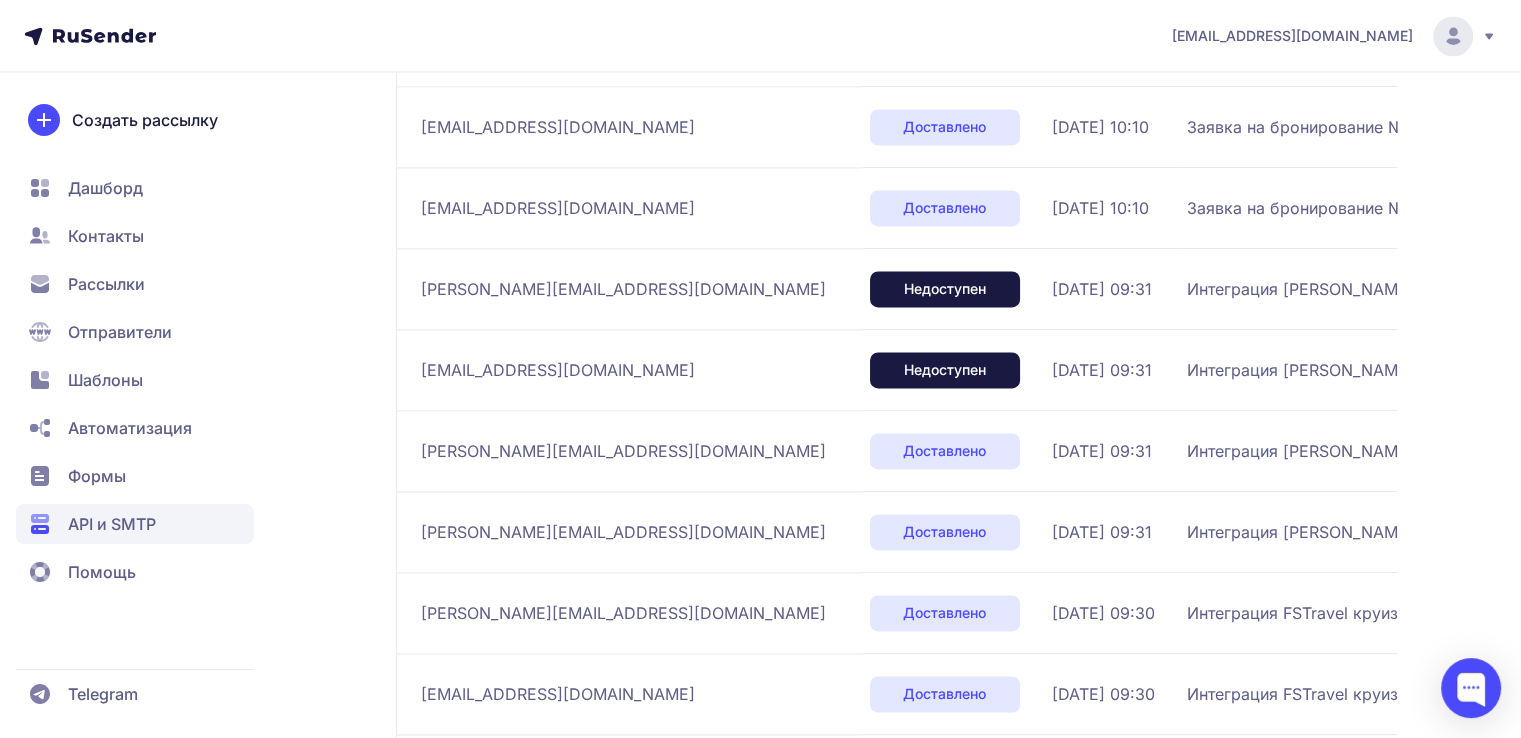 scroll, scrollTop: 3249, scrollLeft: 0, axis: vertical 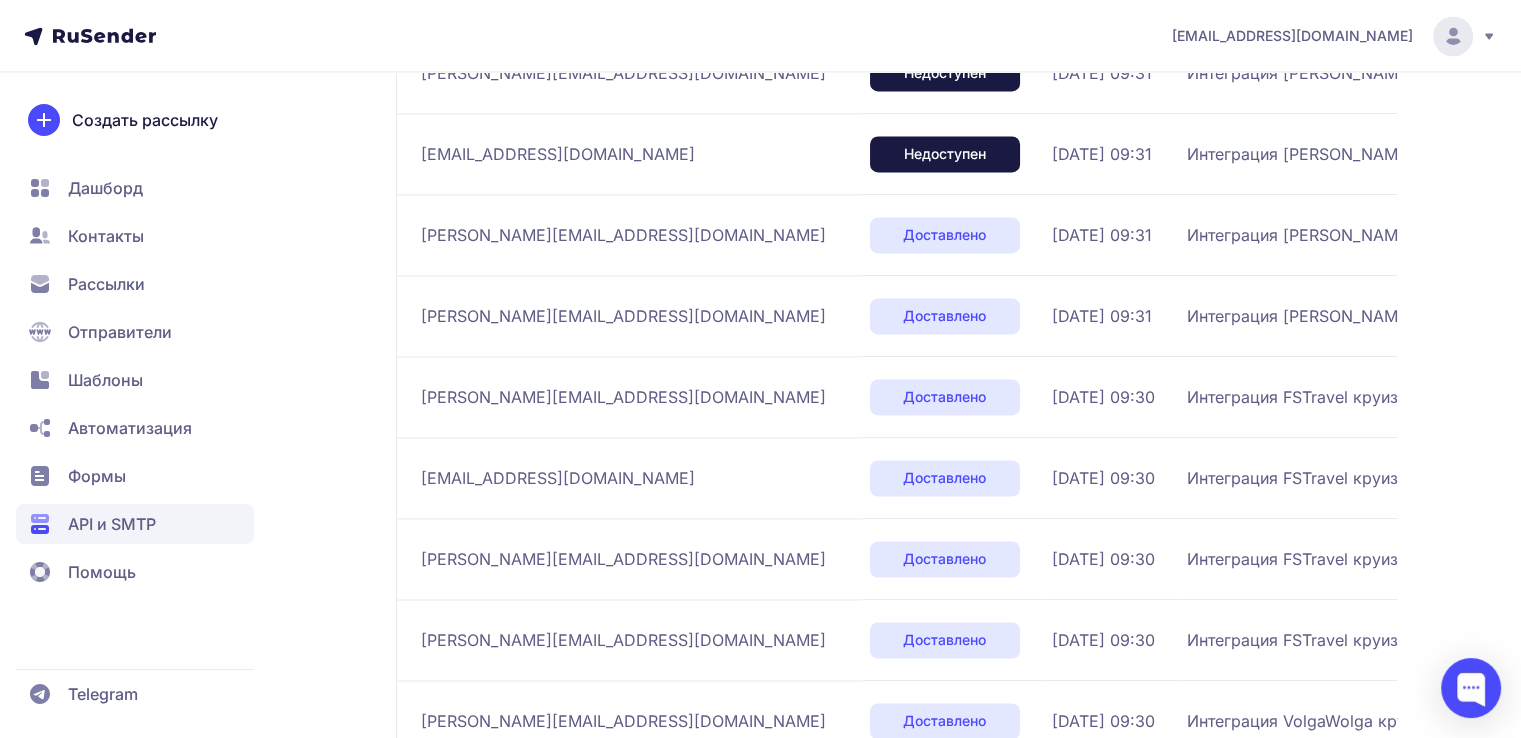 drag, startPoint x: 1042, startPoint y: 341, endPoint x: 1327, endPoint y: 348, distance: 285.08594 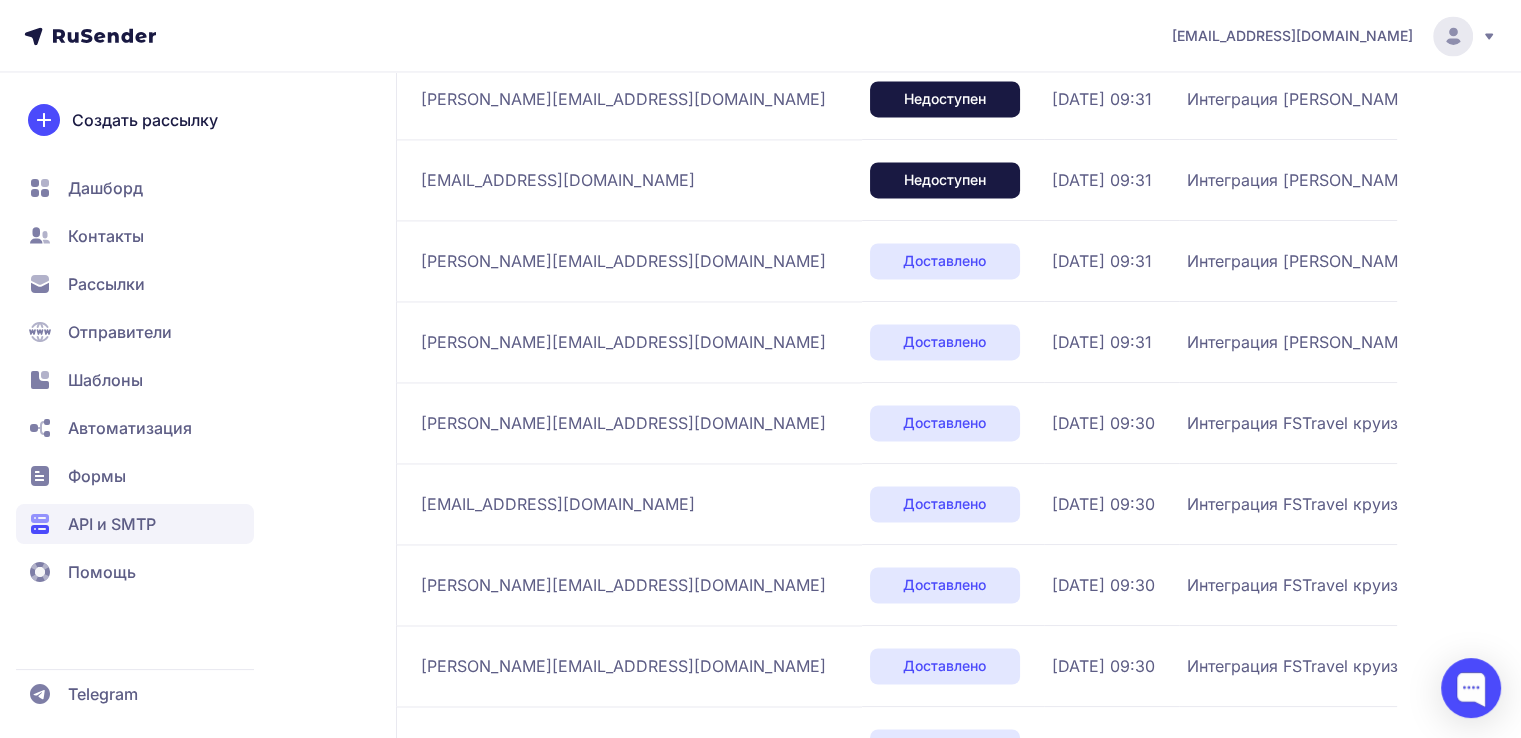 scroll, scrollTop: 2238, scrollLeft: 0, axis: vertical 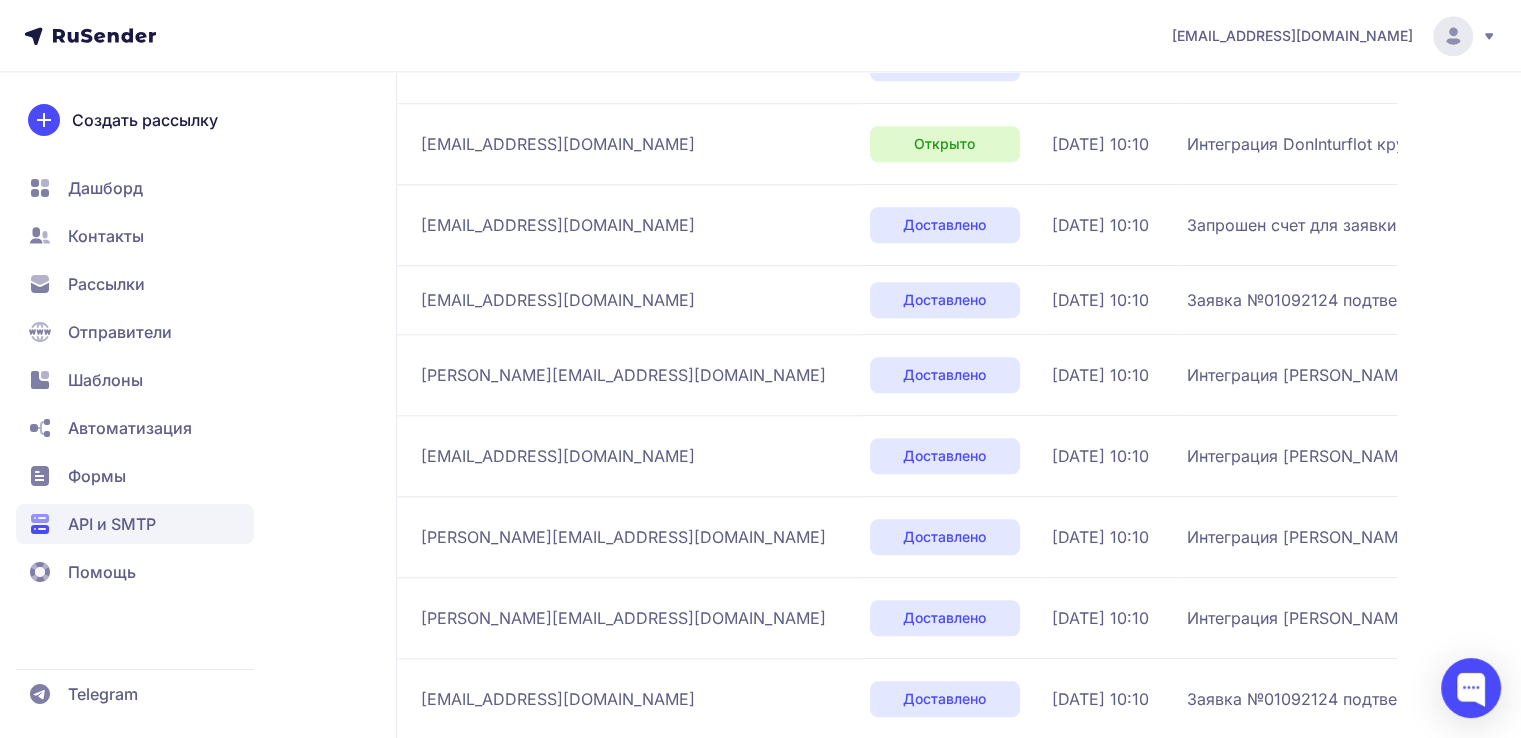 click on "[DATE] 10:10" 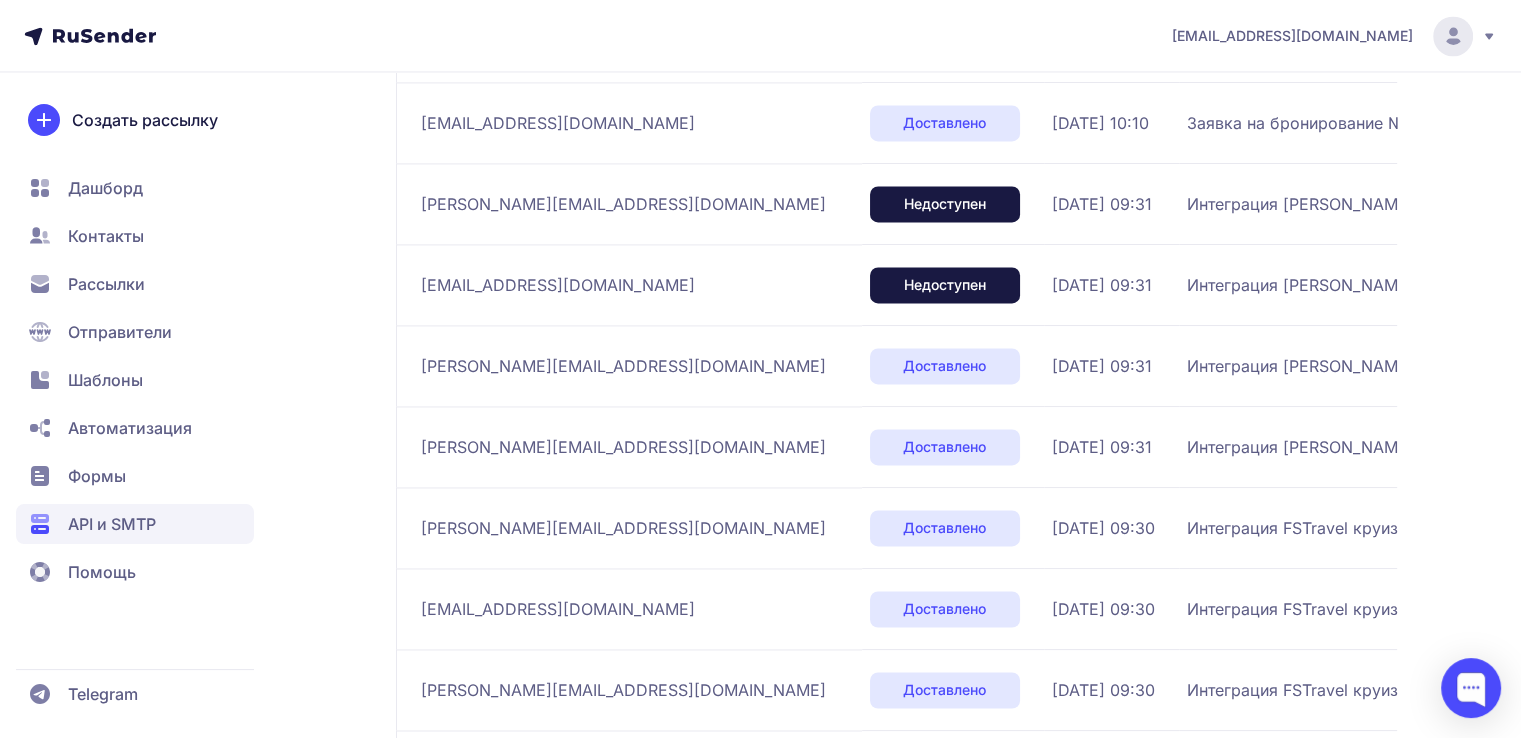 scroll, scrollTop: 3338, scrollLeft: 0, axis: vertical 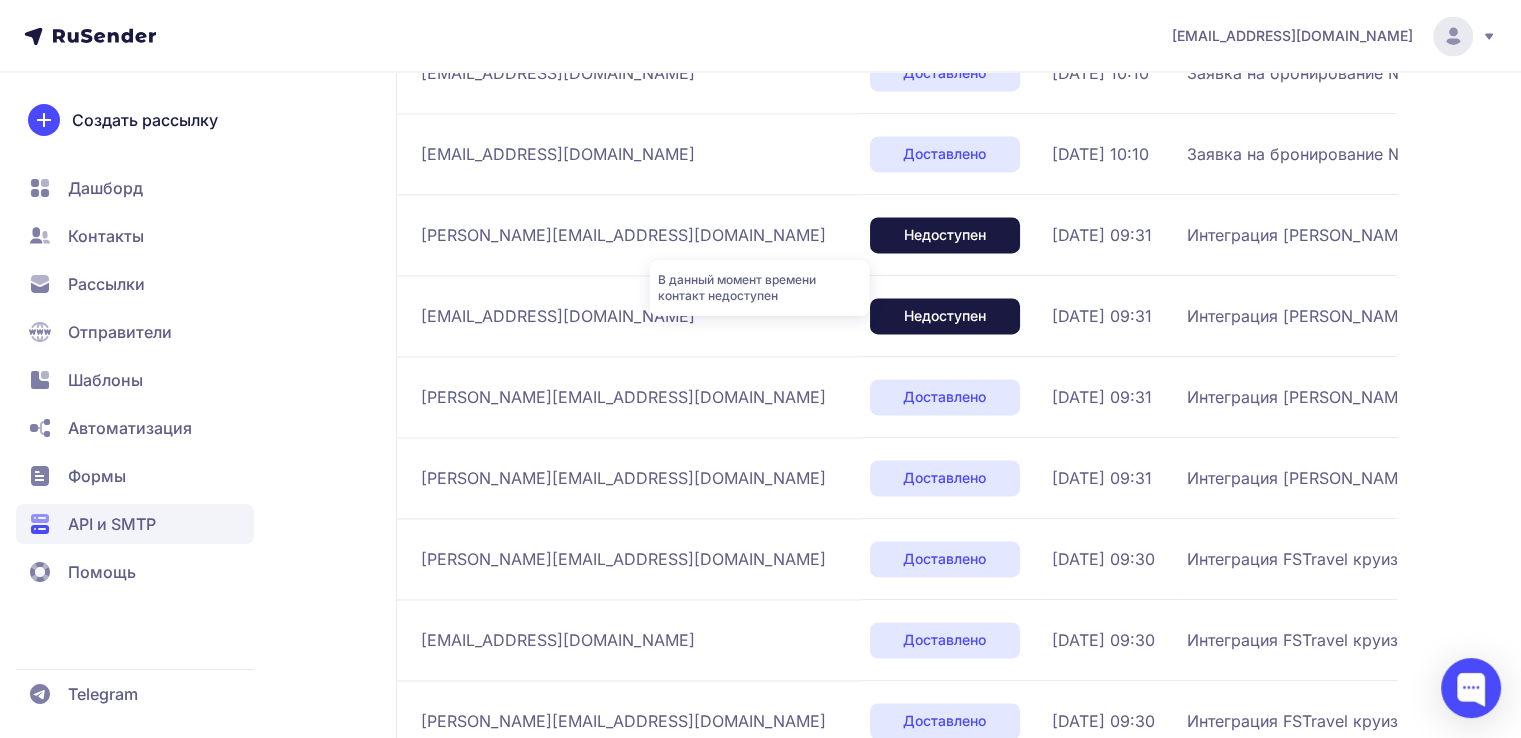 click on "Недоступен" at bounding box center [945, 316] 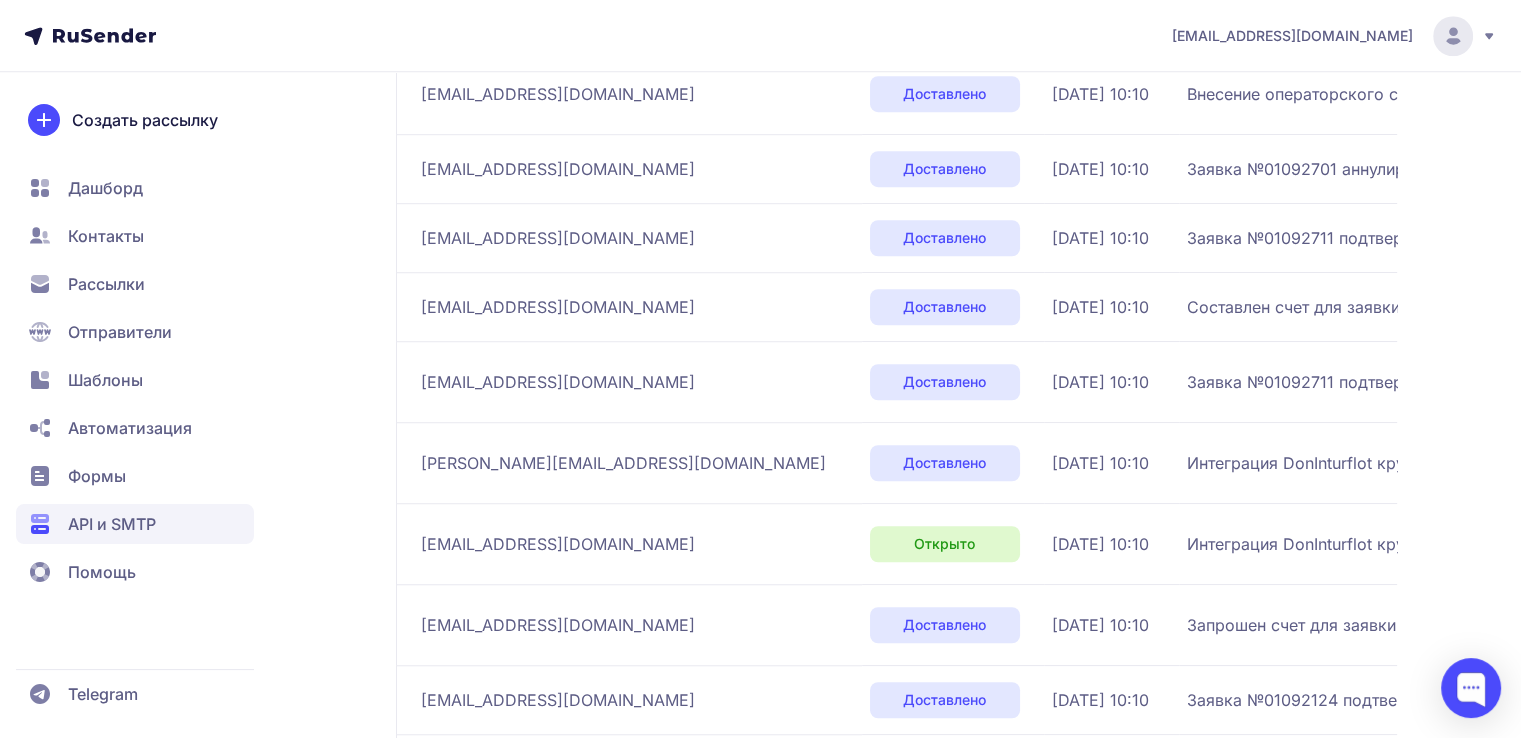 scroll, scrollTop: 2338, scrollLeft: 0, axis: vertical 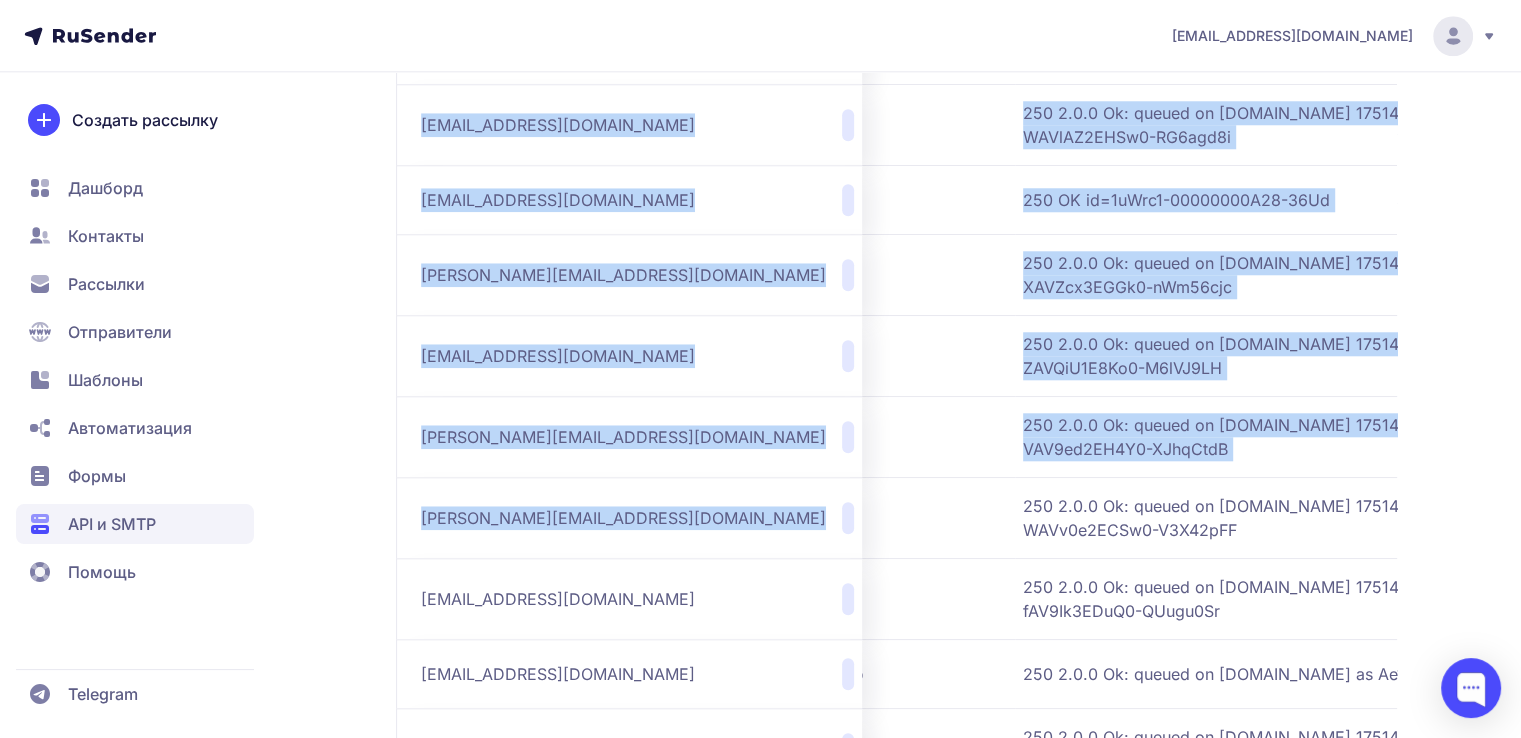 drag, startPoint x: 1097, startPoint y: 521, endPoint x: 1364, endPoint y: 525, distance: 267.02997 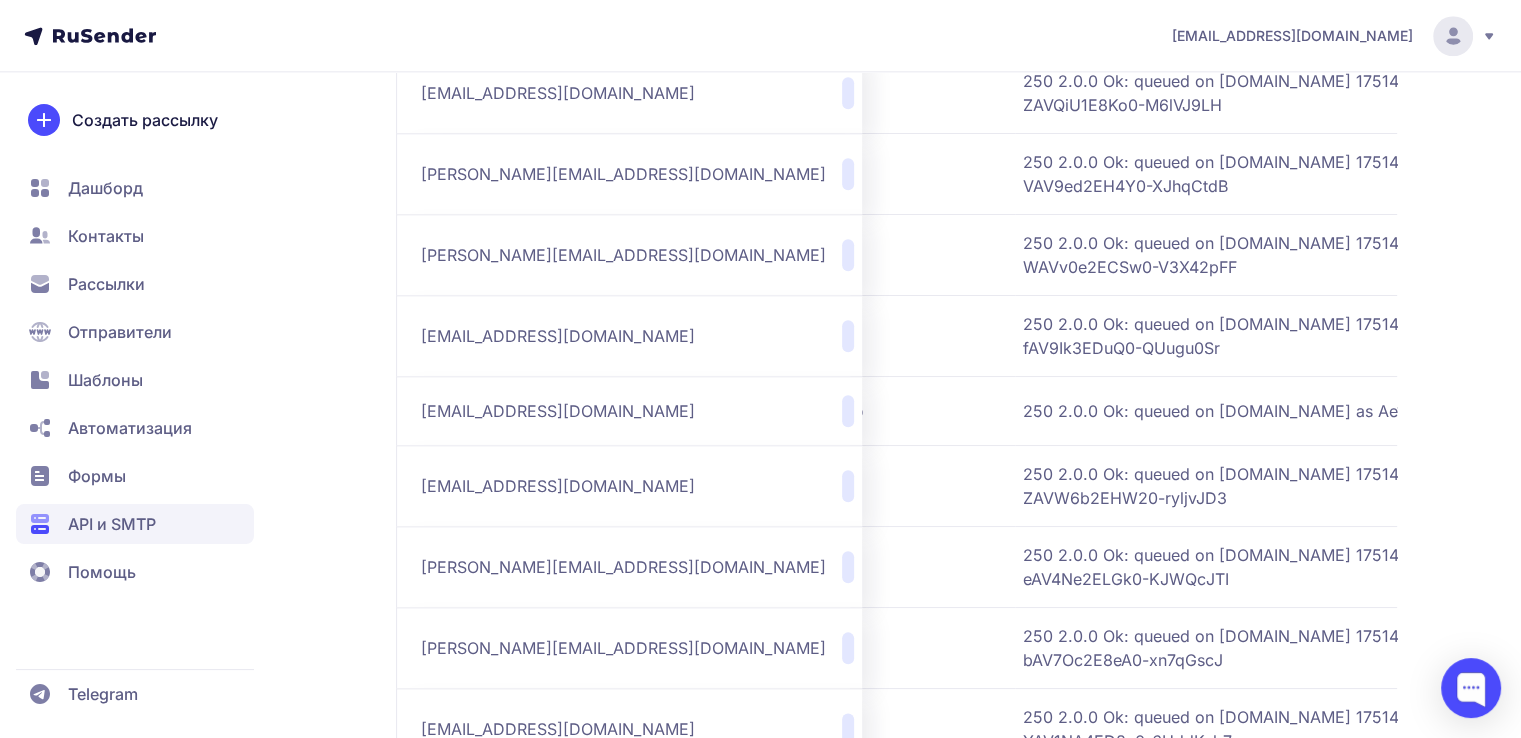 scroll, scrollTop: 2738, scrollLeft: 0, axis: vertical 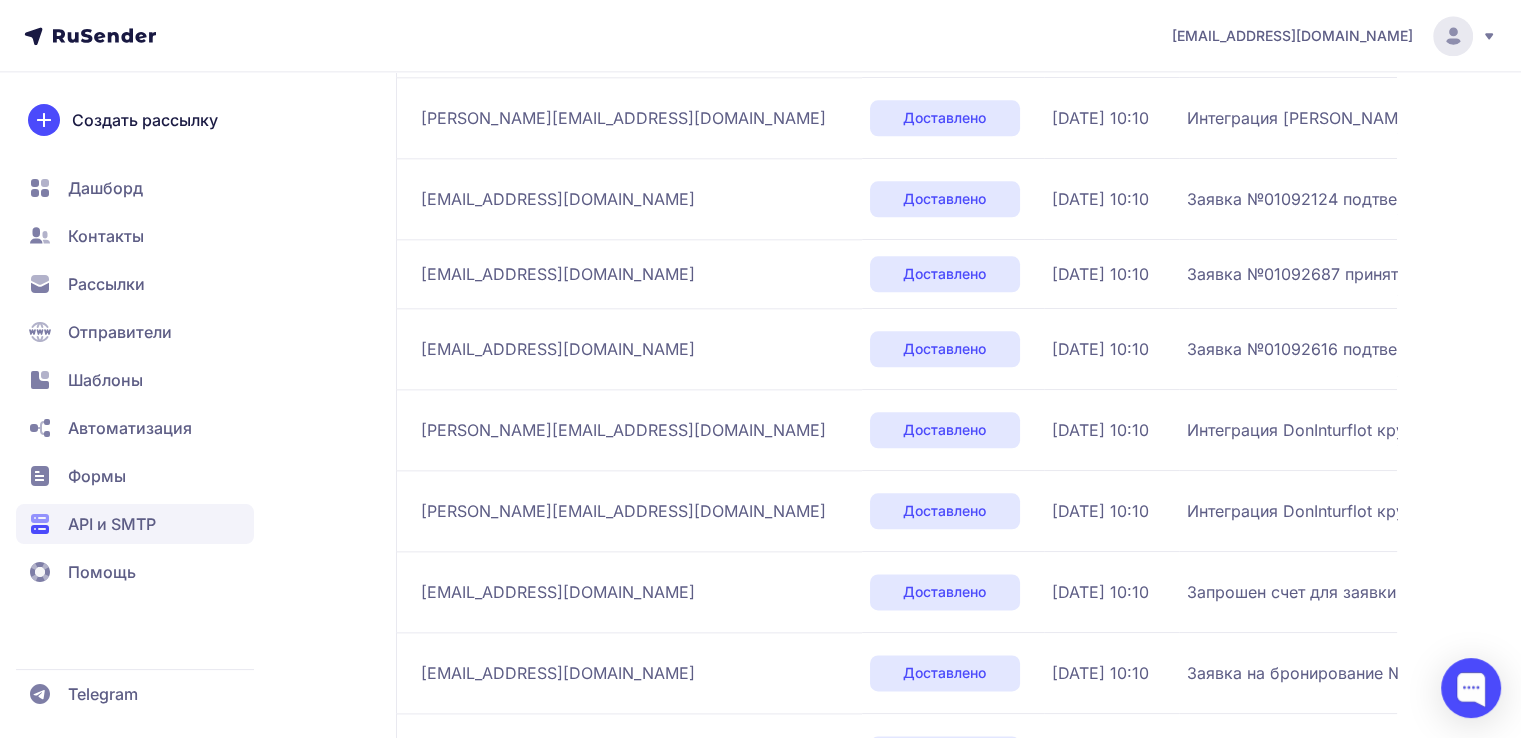 drag, startPoint x: 1010, startPoint y: 549, endPoint x: 510, endPoint y: 523, distance: 500.67554 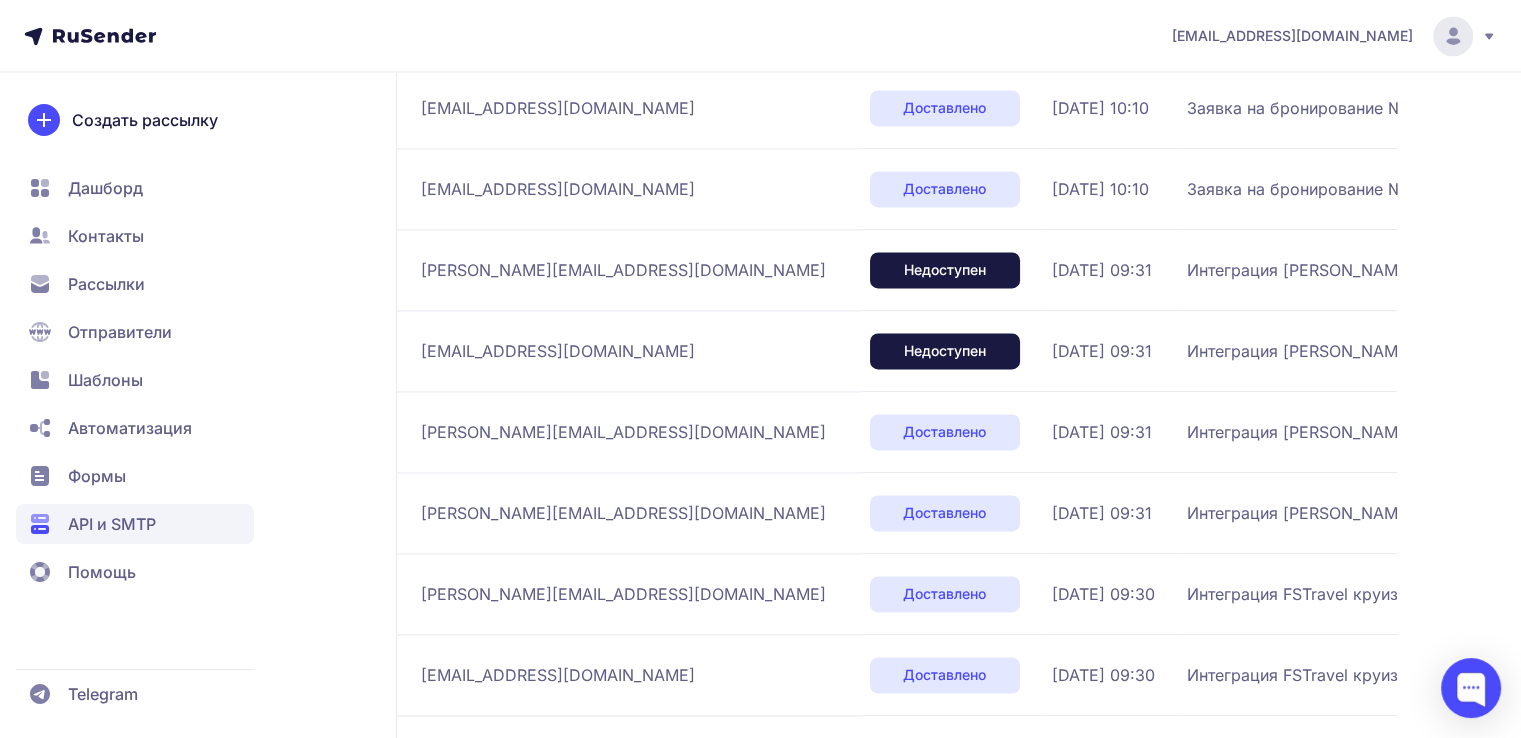 scroll, scrollTop: 3338, scrollLeft: 0, axis: vertical 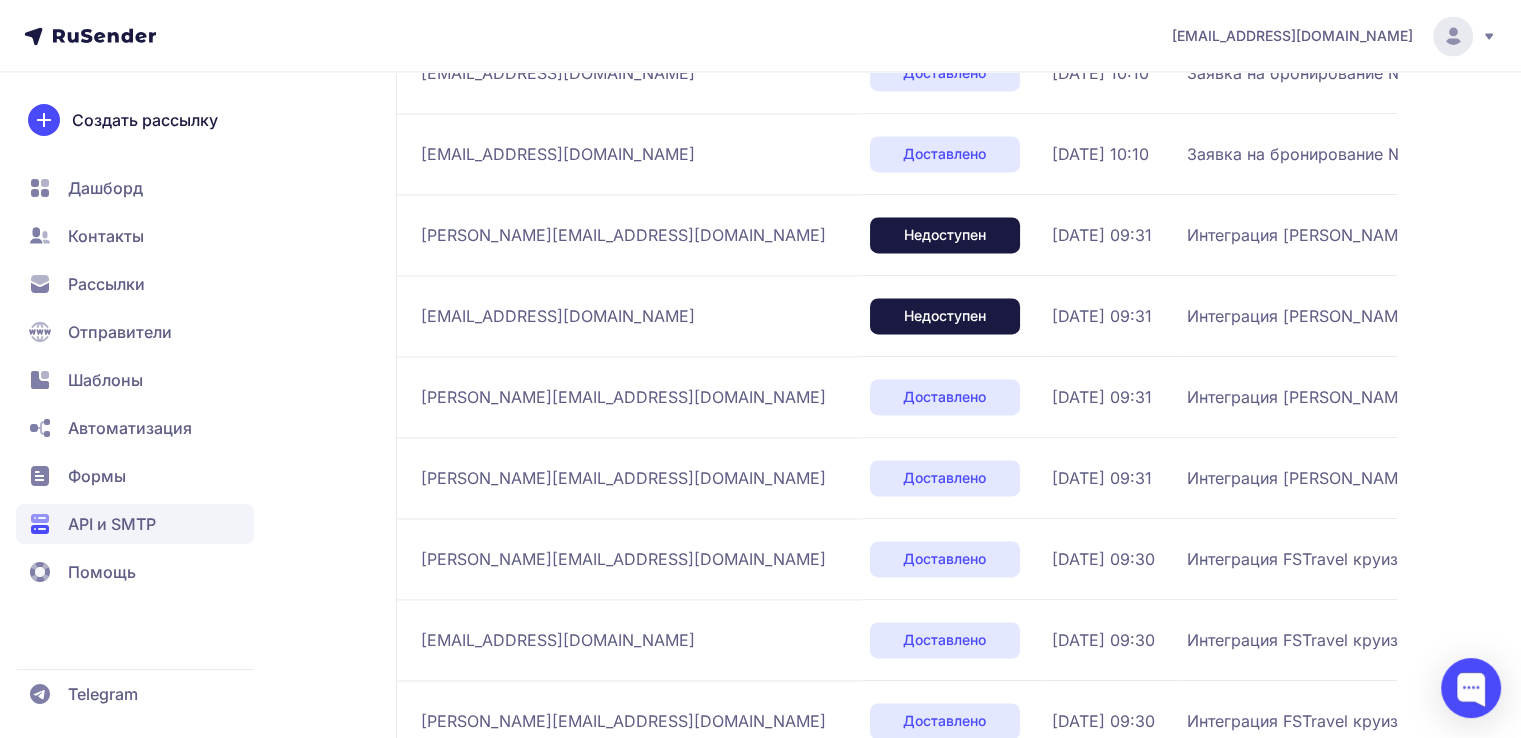 click on "[DATE] 09:31" 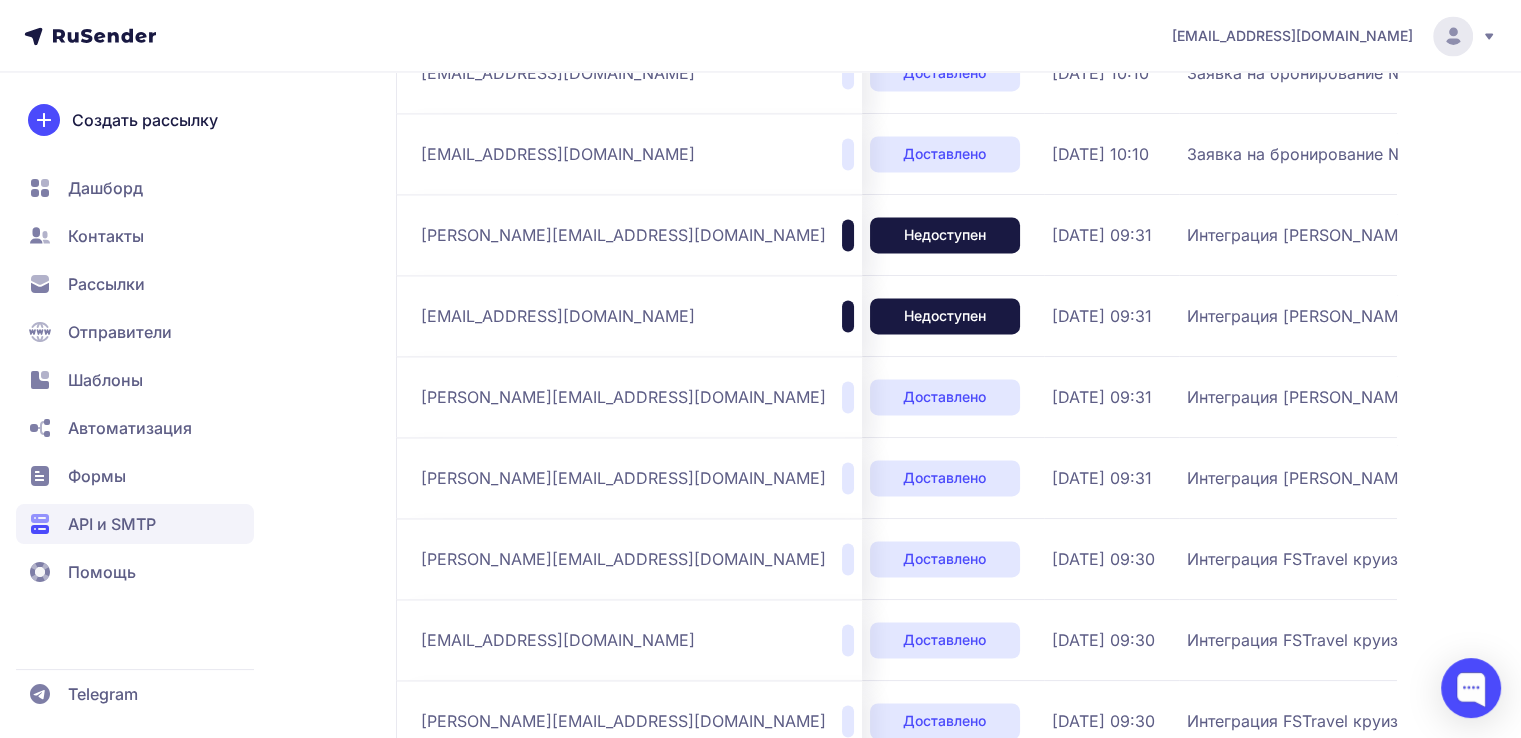 scroll, scrollTop: 0, scrollLeft: 680, axis: horizontal 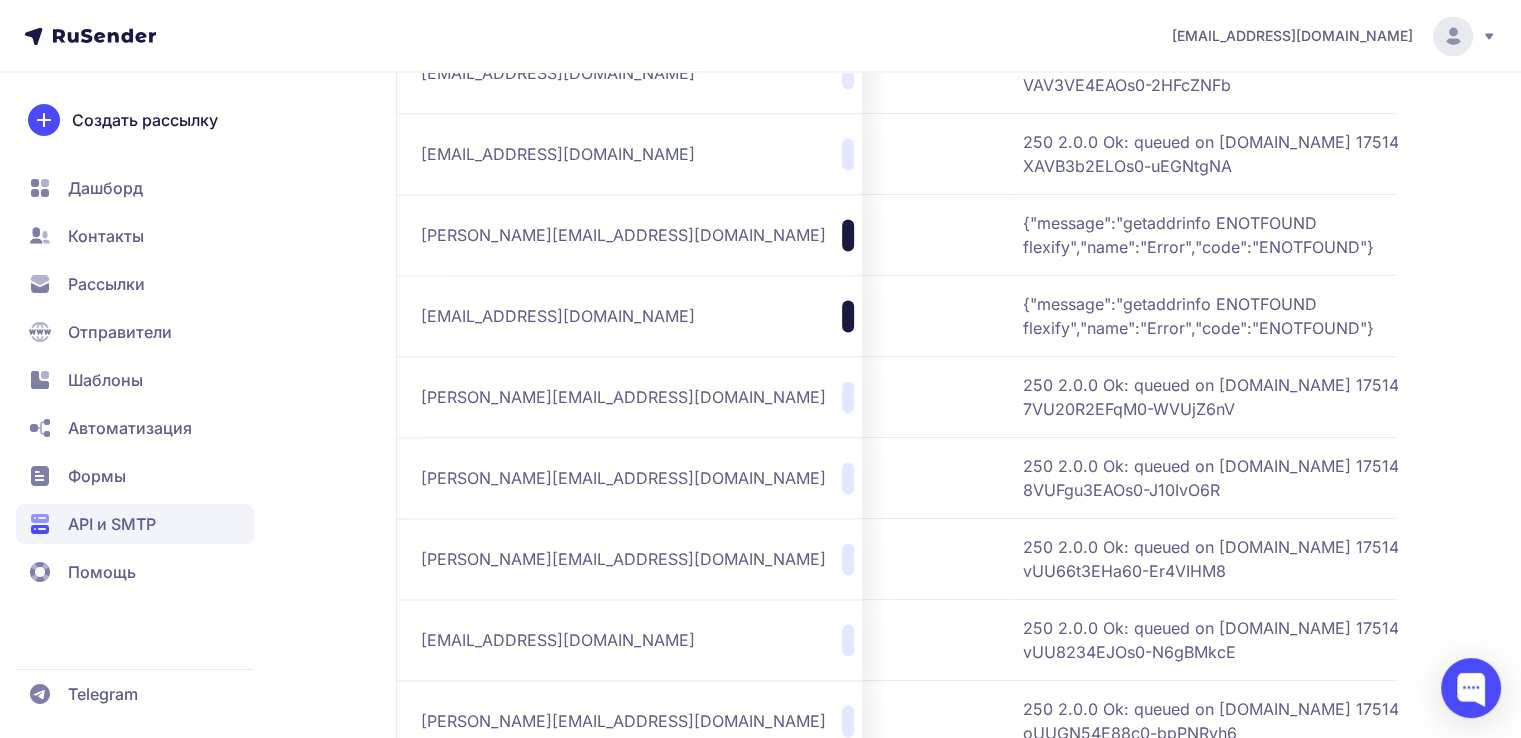 drag, startPoint x: 971, startPoint y: 336, endPoint x: 1535, endPoint y: 341, distance: 564.02216 